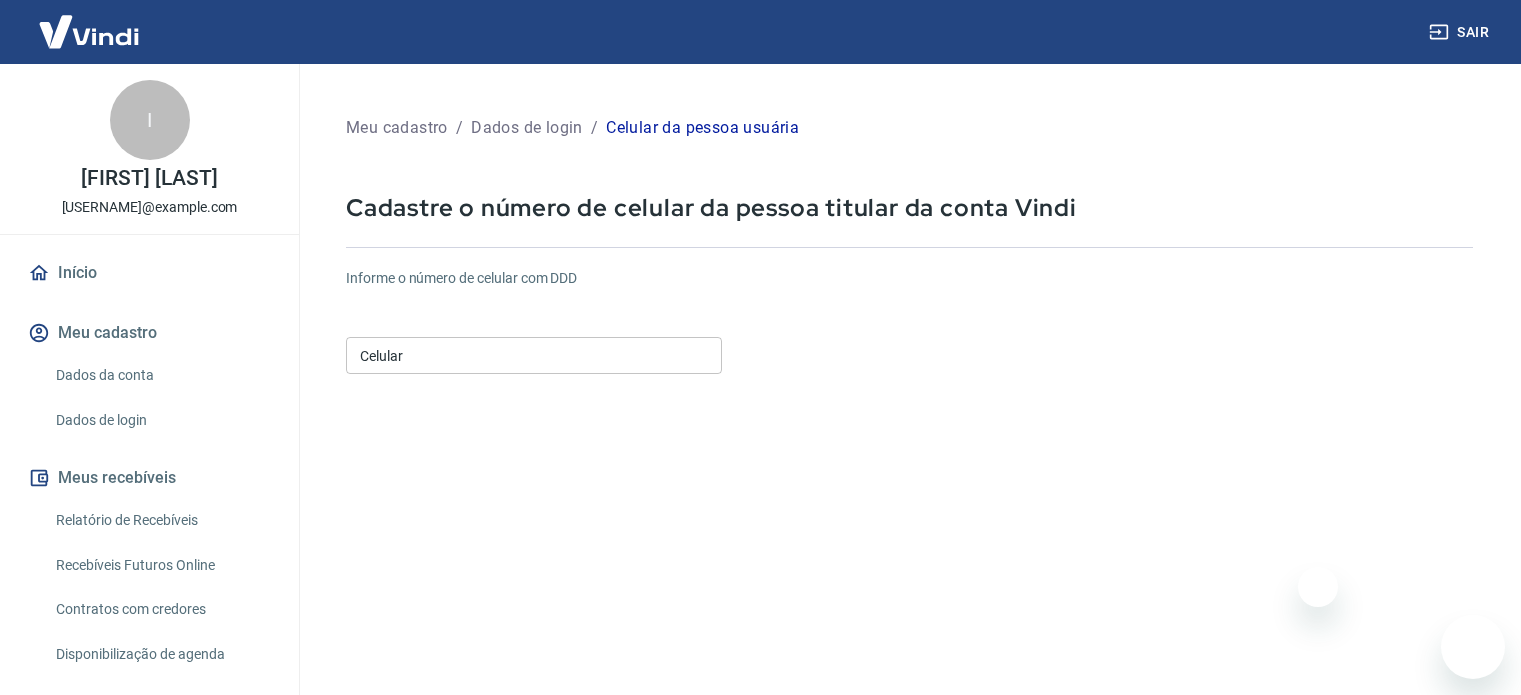 scroll, scrollTop: 0, scrollLeft: 0, axis: both 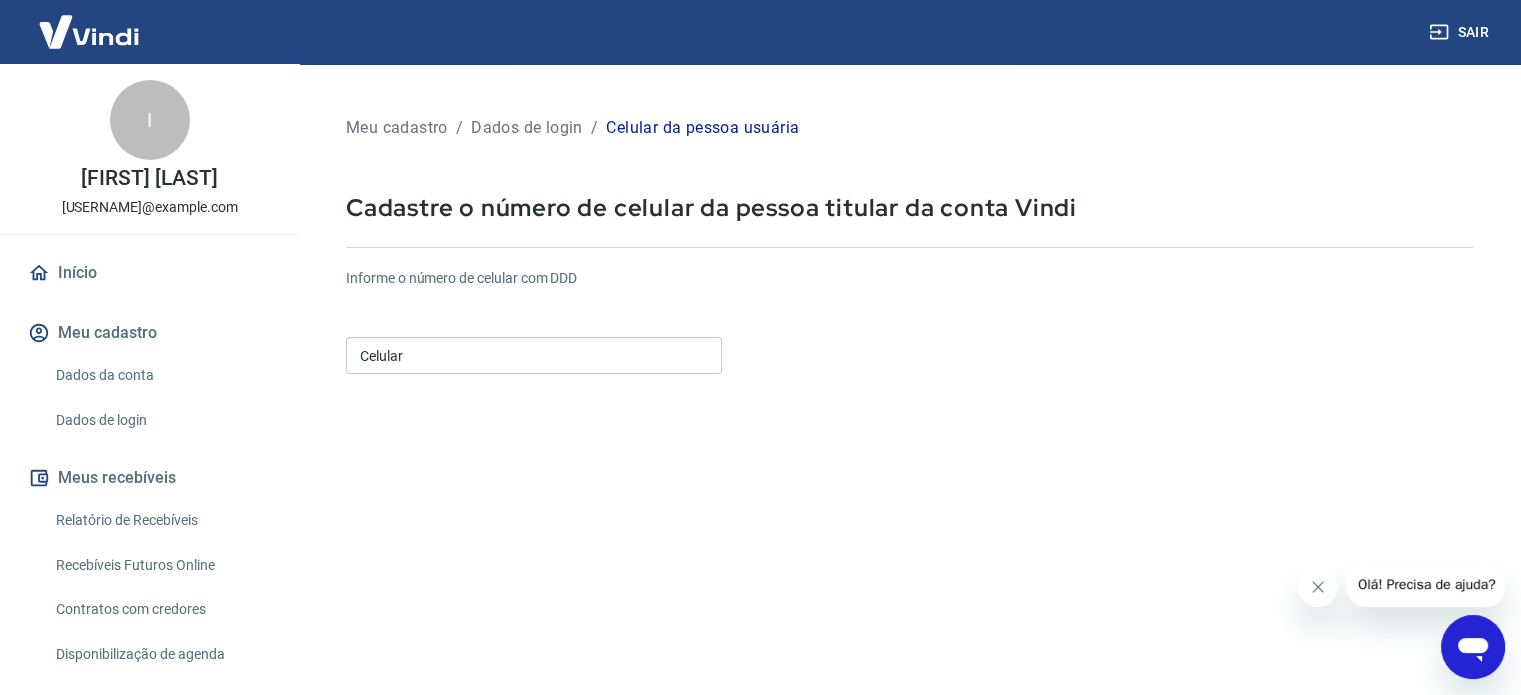 click on "Início" at bounding box center (149, 273) 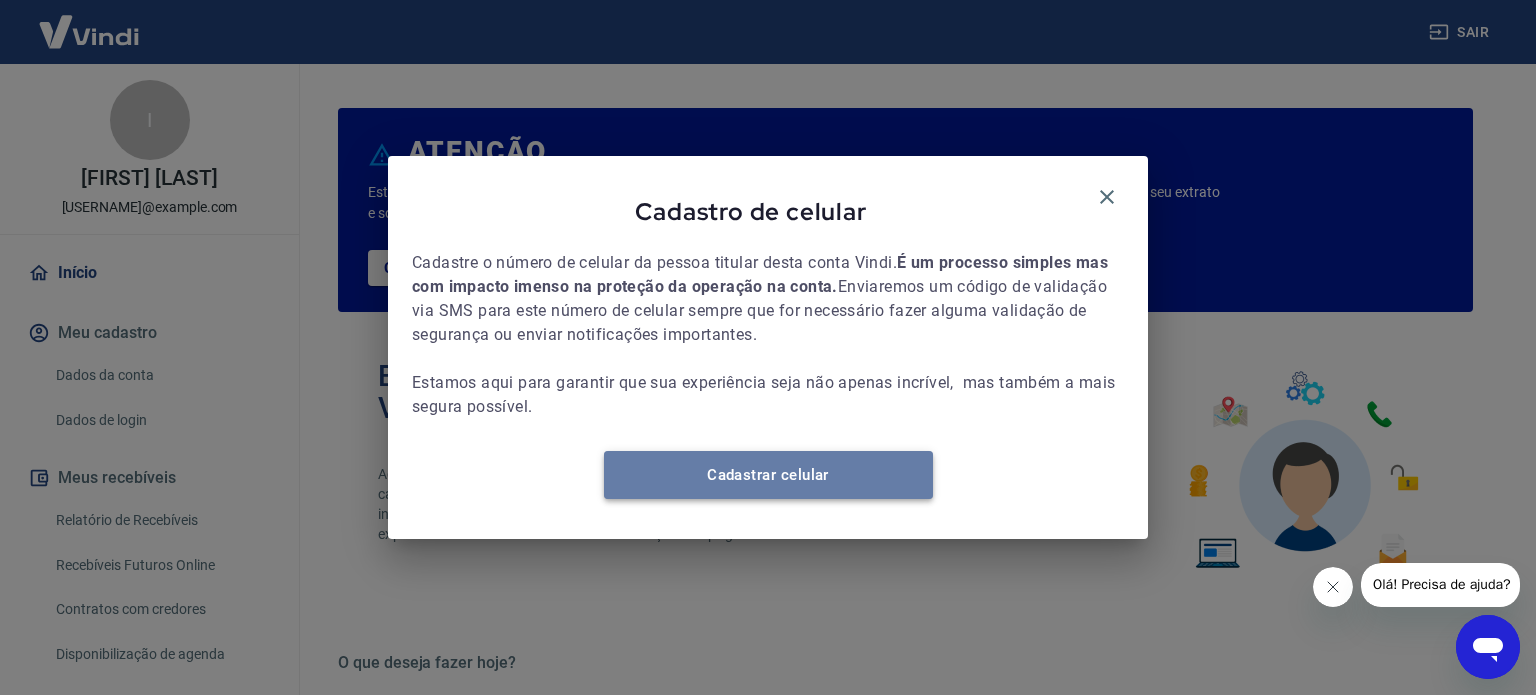 click on "Cadastrar celular" at bounding box center (768, 475) 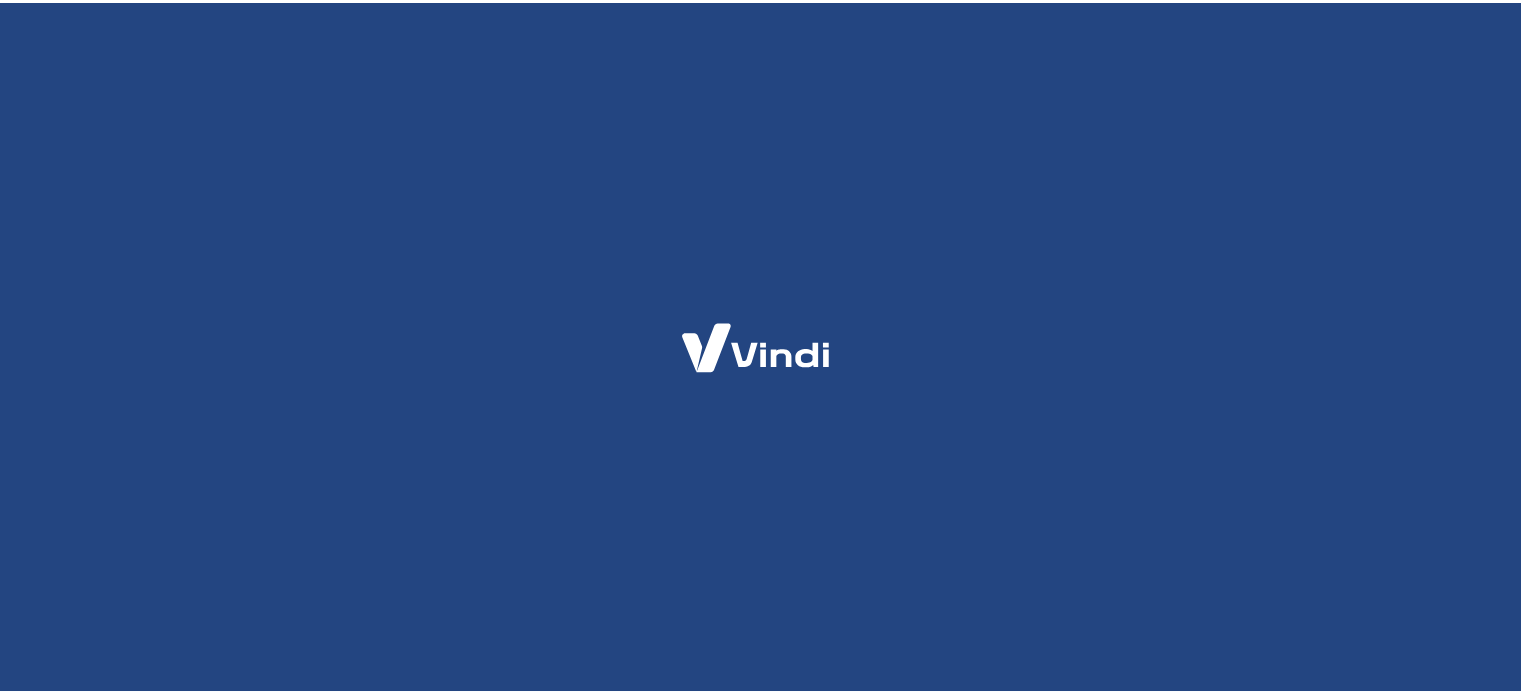 scroll, scrollTop: 0, scrollLeft: 0, axis: both 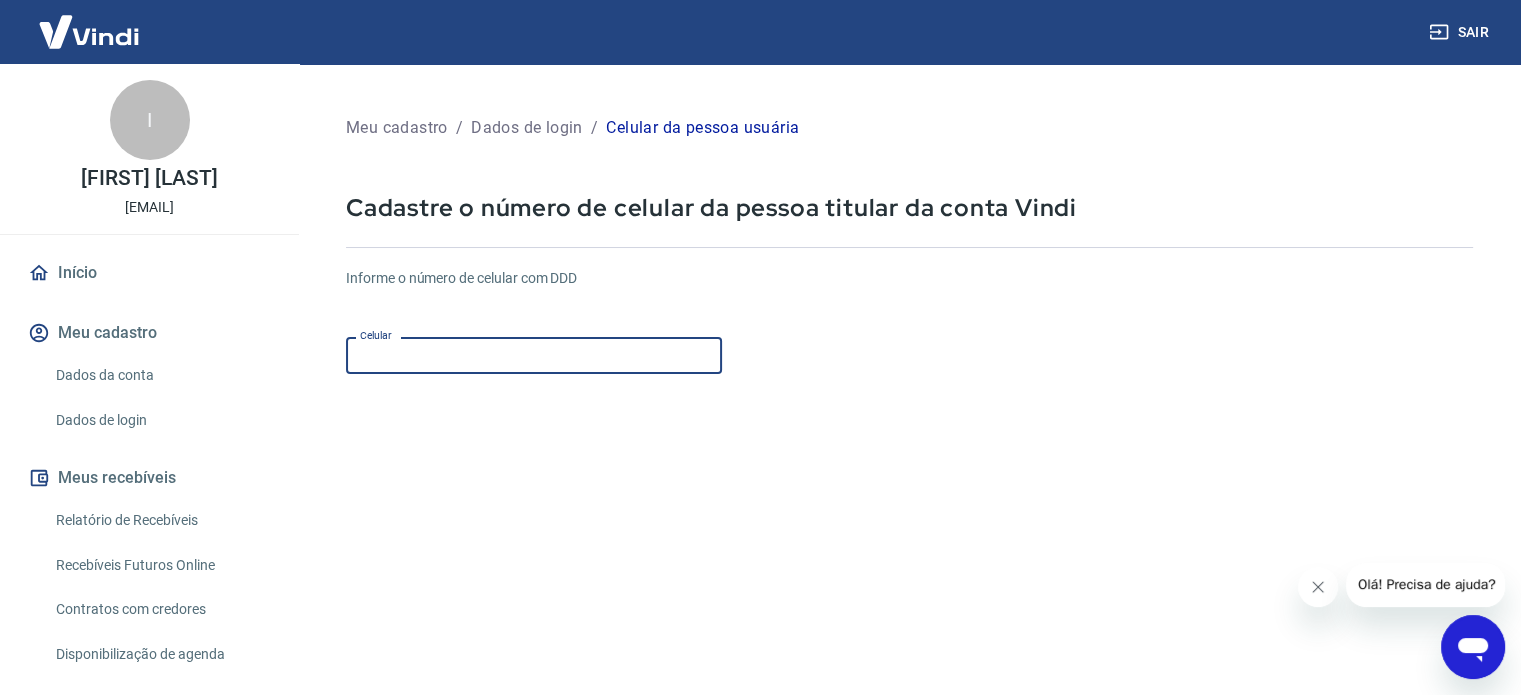 click on "Celular" at bounding box center [534, 355] 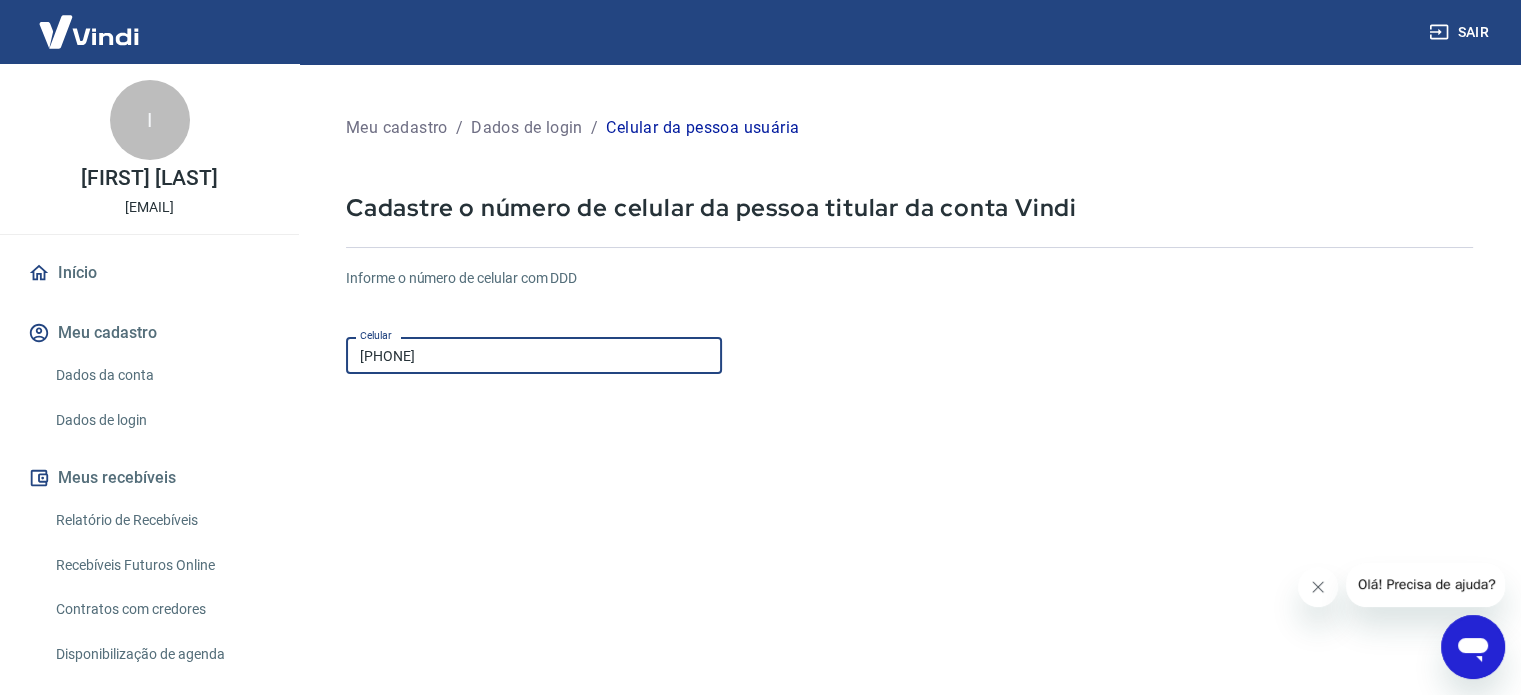 scroll, scrollTop: 251, scrollLeft: 0, axis: vertical 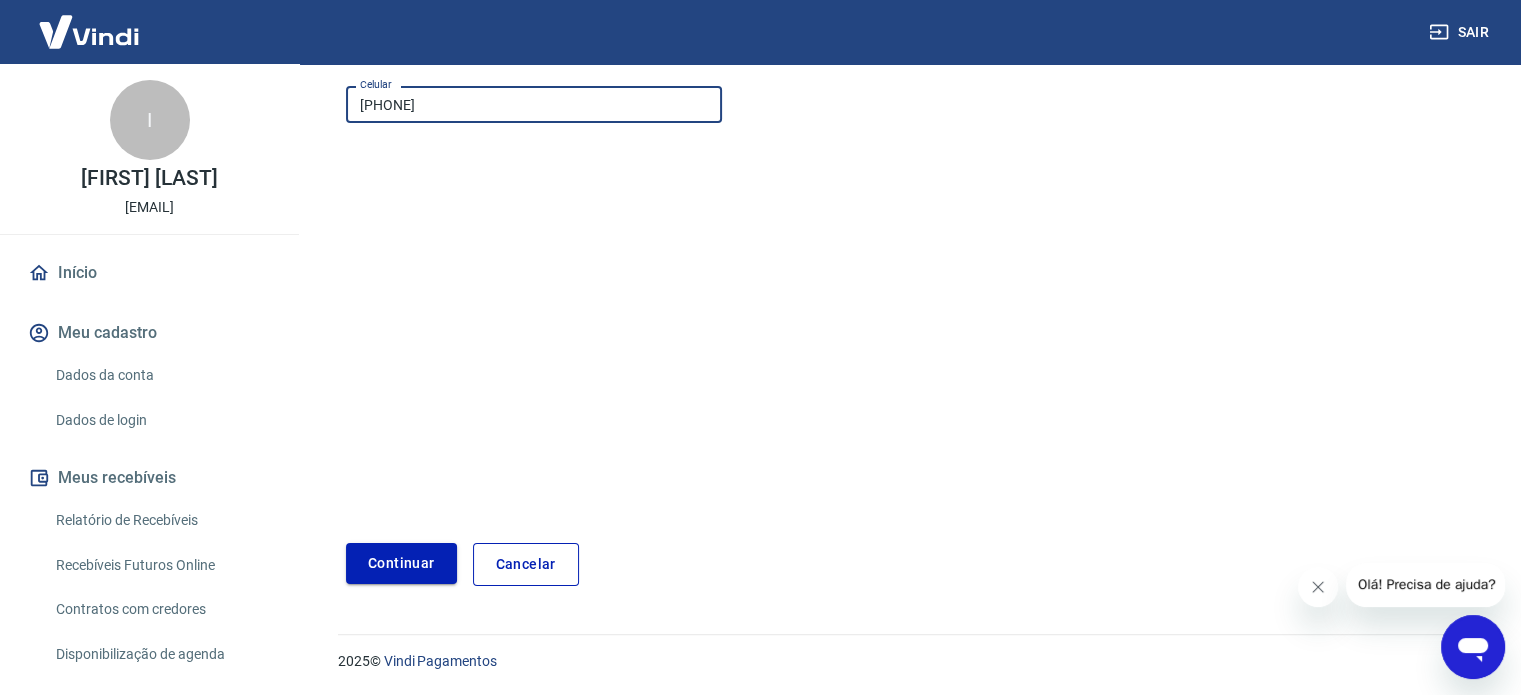 type on "[PHONE]" 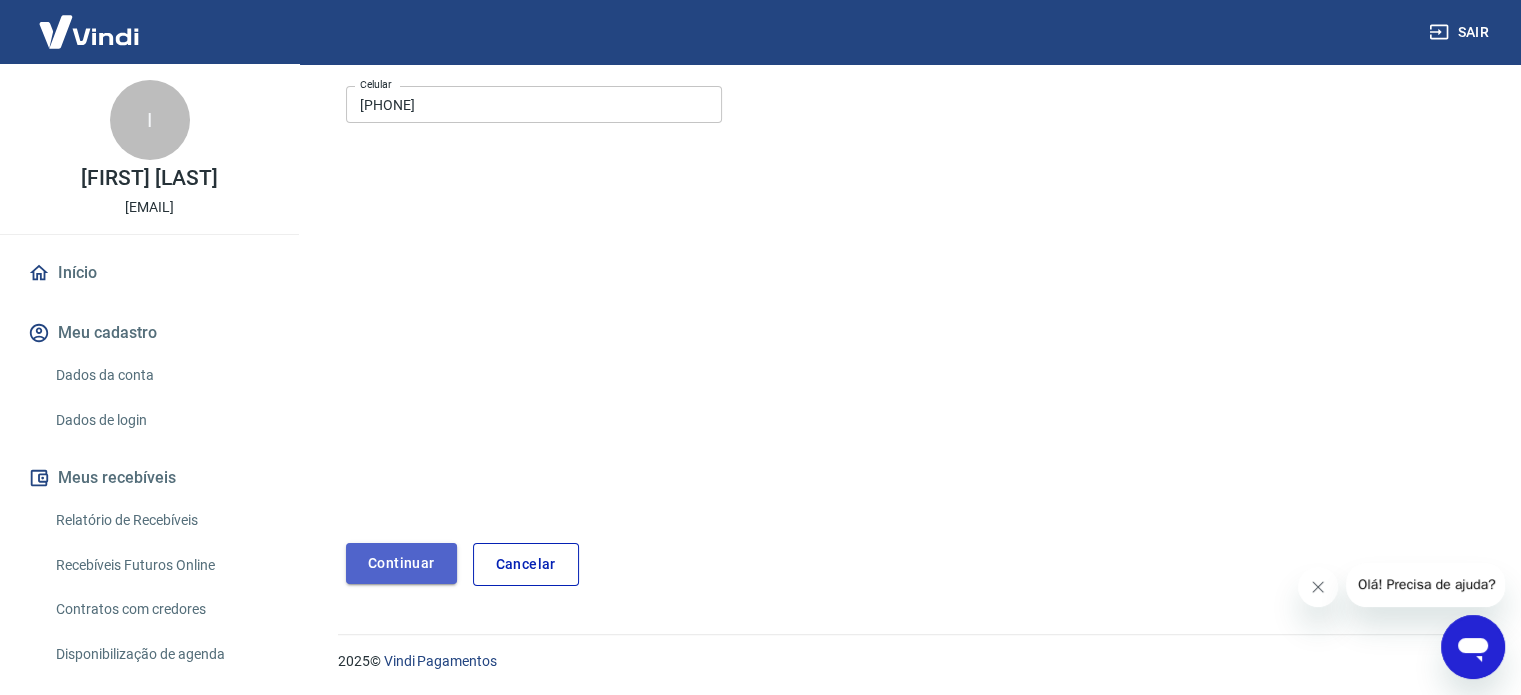 click on "Continuar" at bounding box center (401, 563) 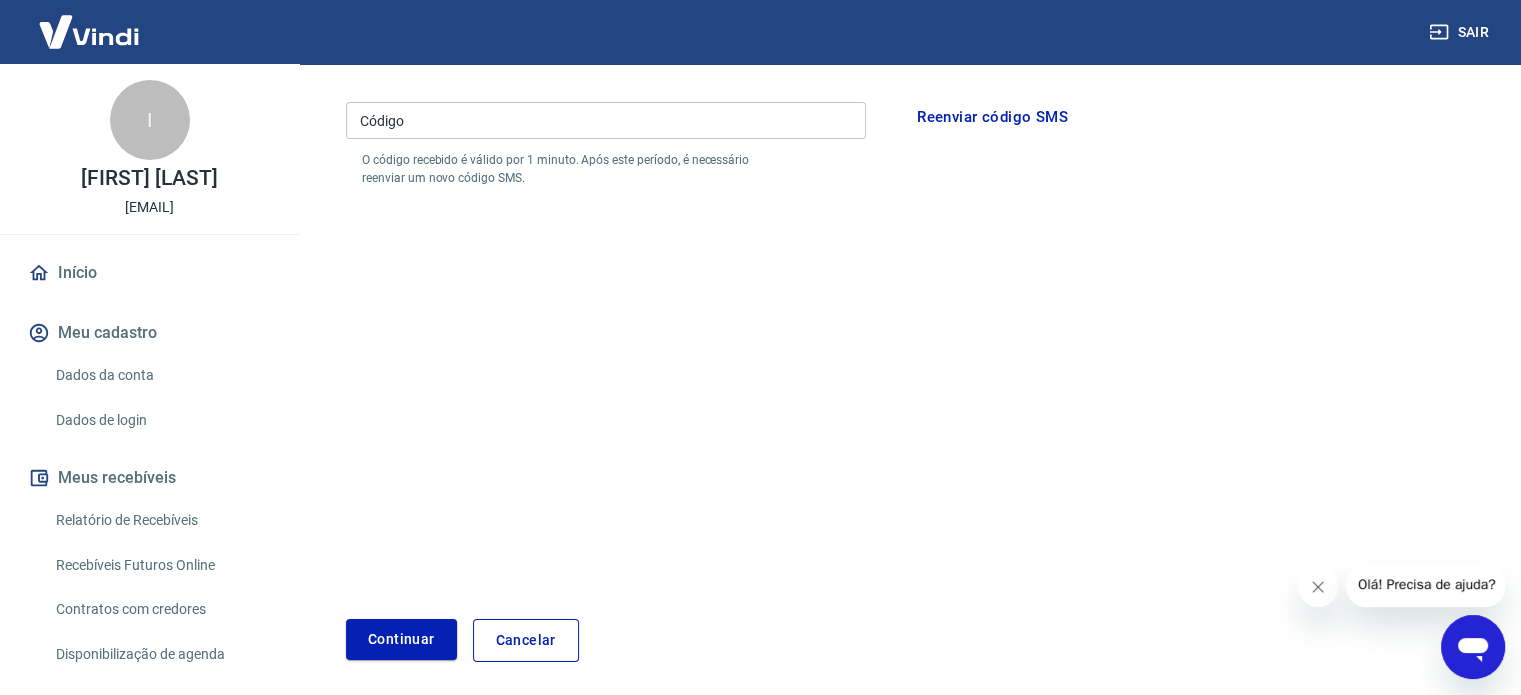 scroll, scrollTop: 151, scrollLeft: 0, axis: vertical 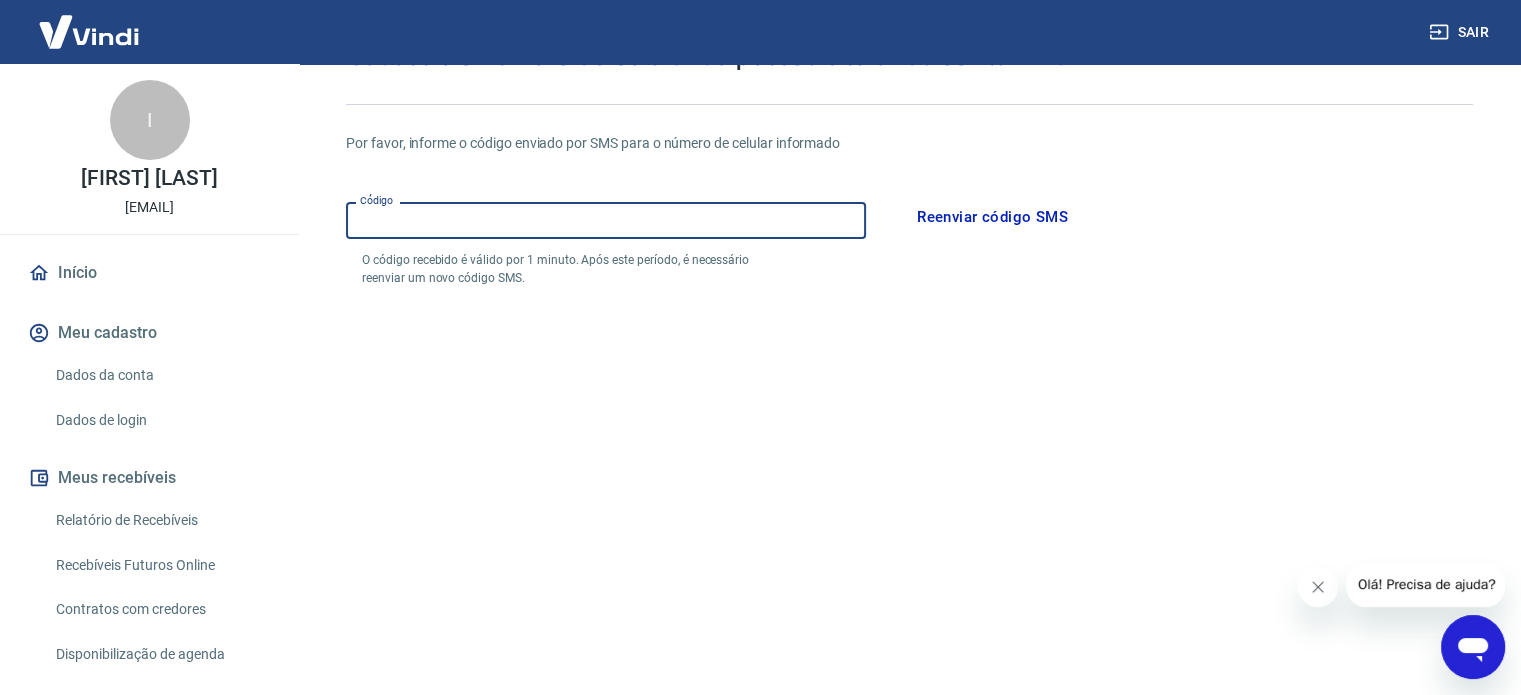 click on "Código" at bounding box center [606, 220] 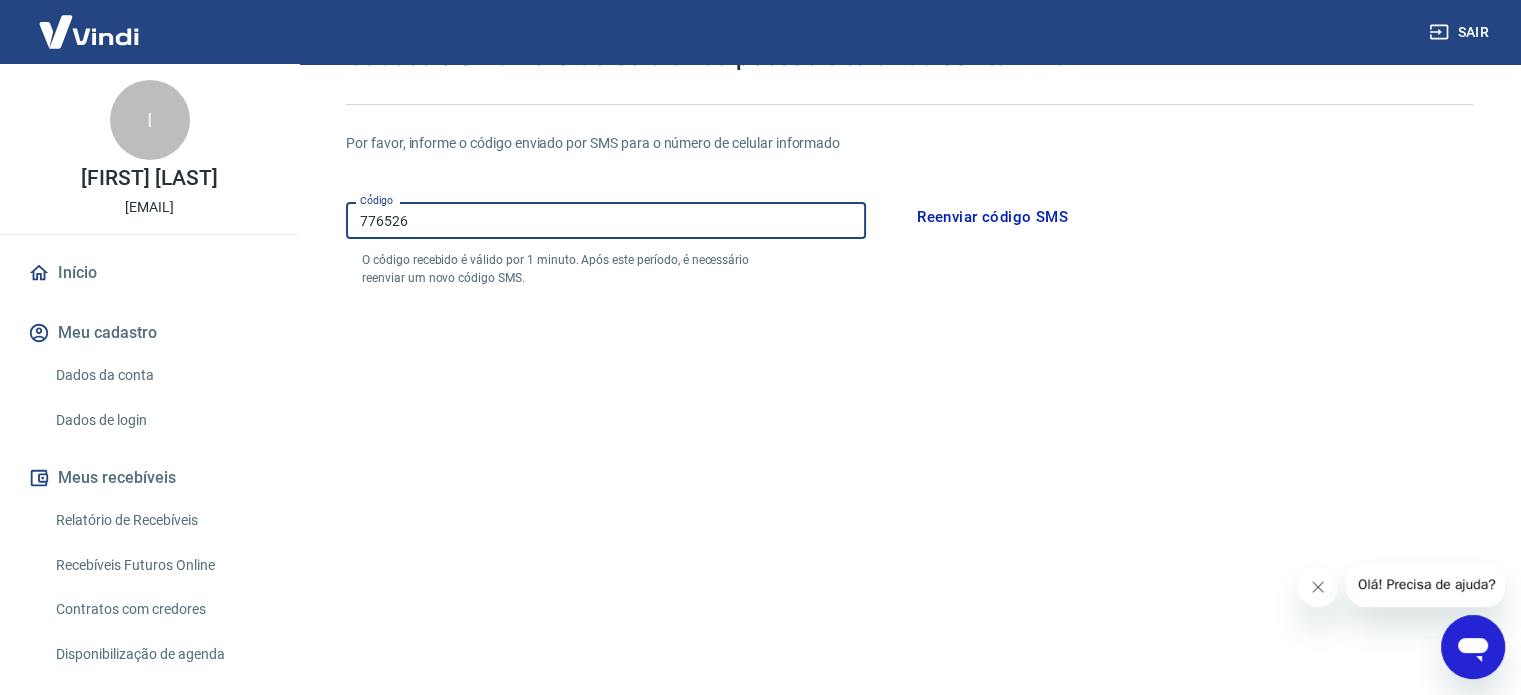 scroll, scrollTop: 327, scrollLeft: 0, axis: vertical 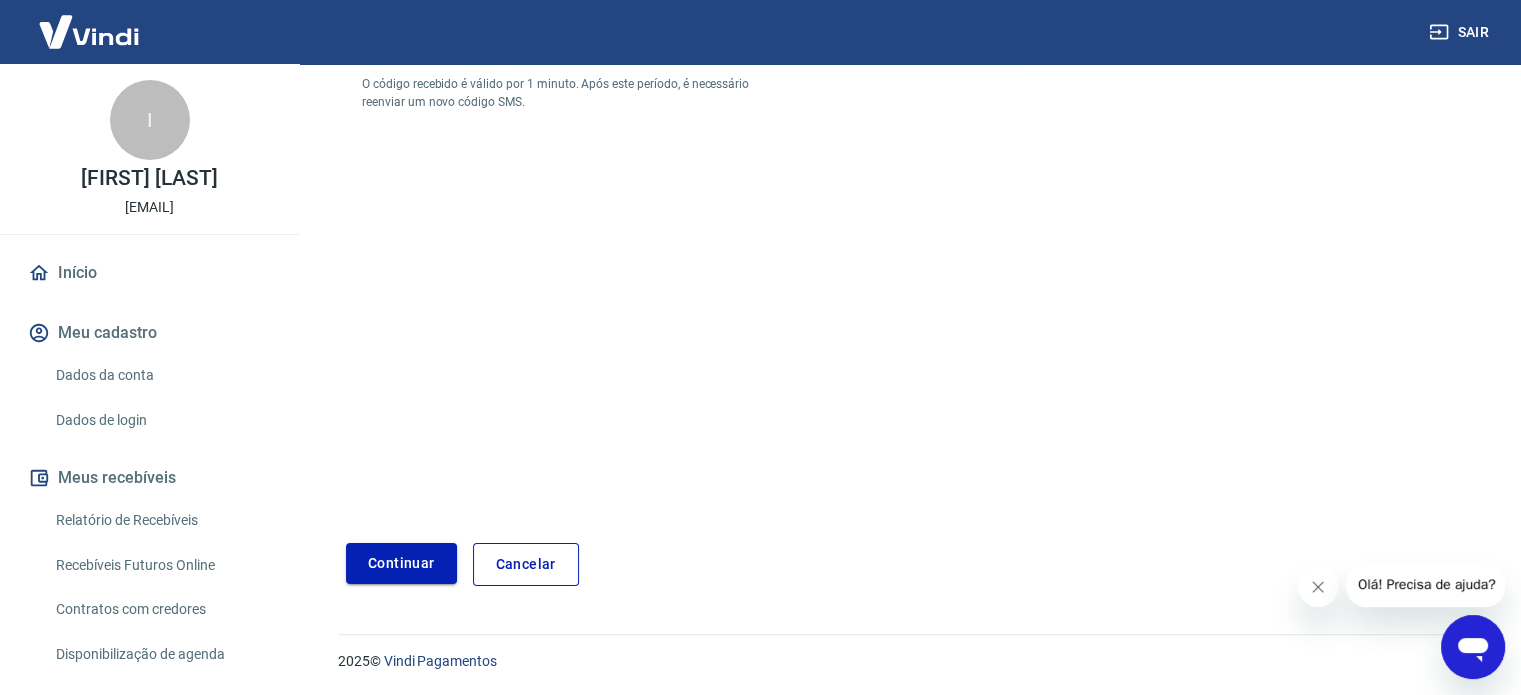 type on "776526" 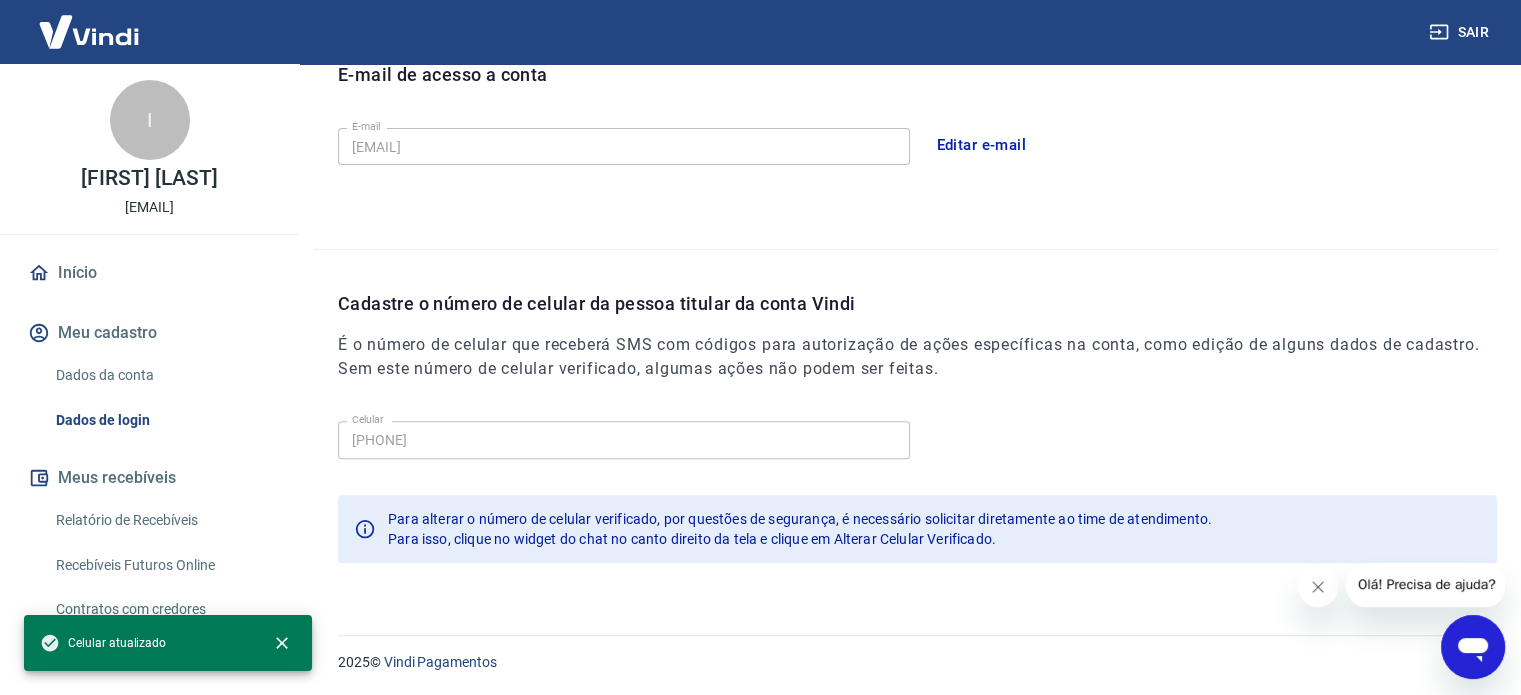 scroll, scrollTop: 0, scrollLeft: 0, axis: both 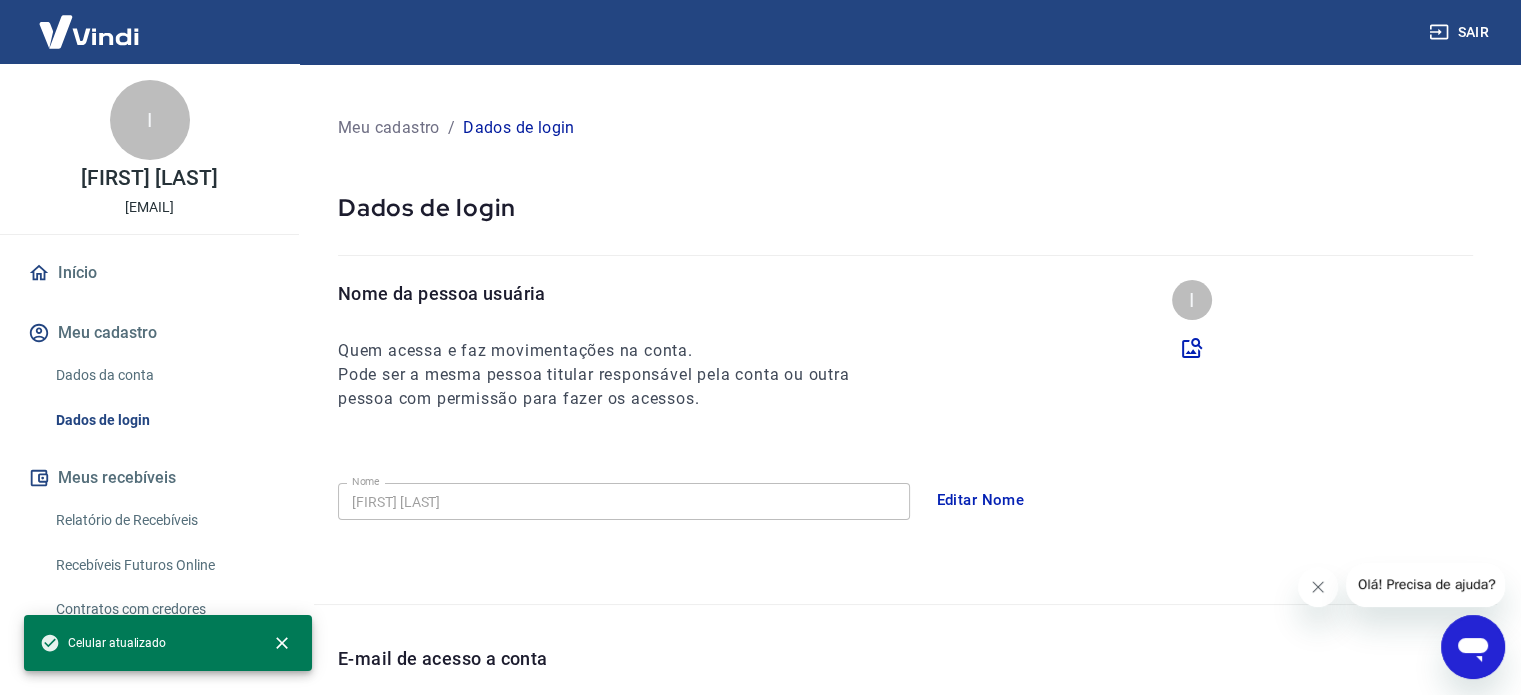 click on "I" at bounding box center [150, 120] 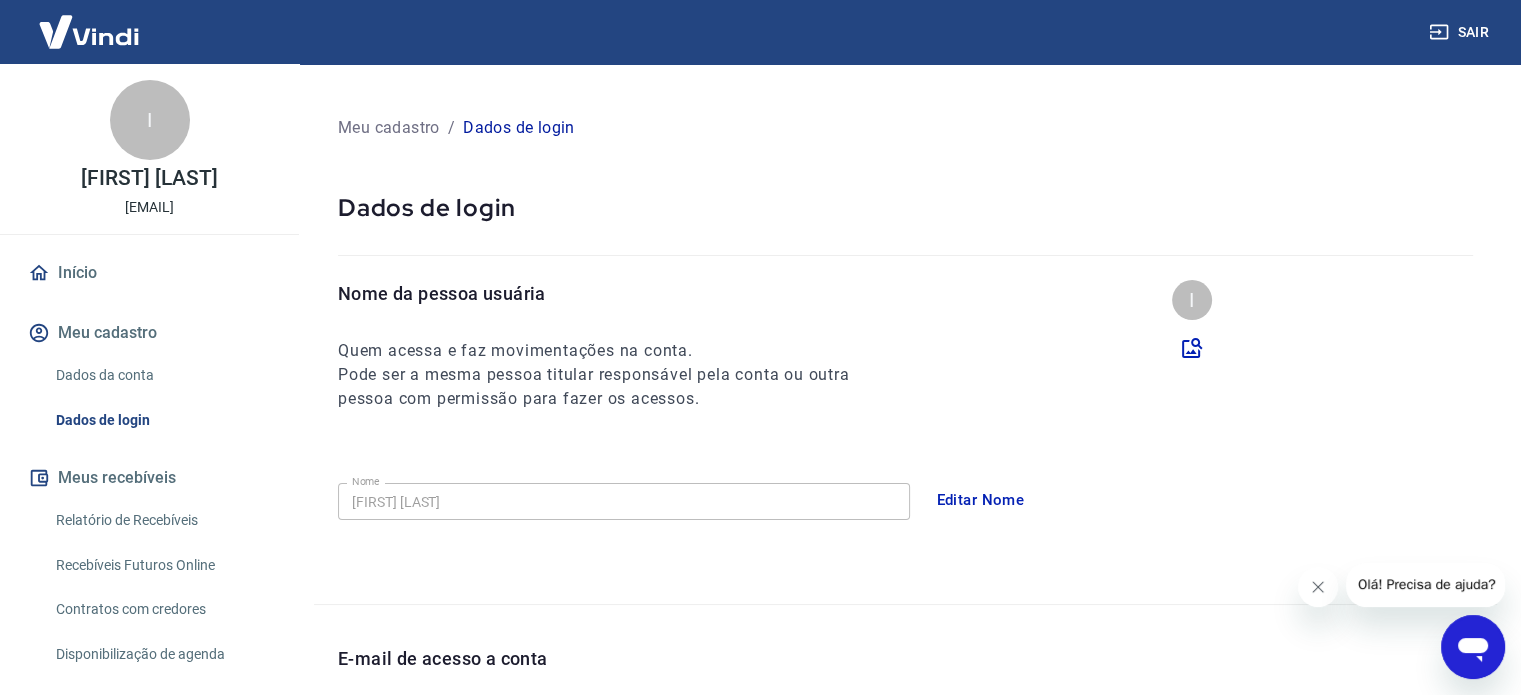 click on "Início" at bounding box center [149, 273] 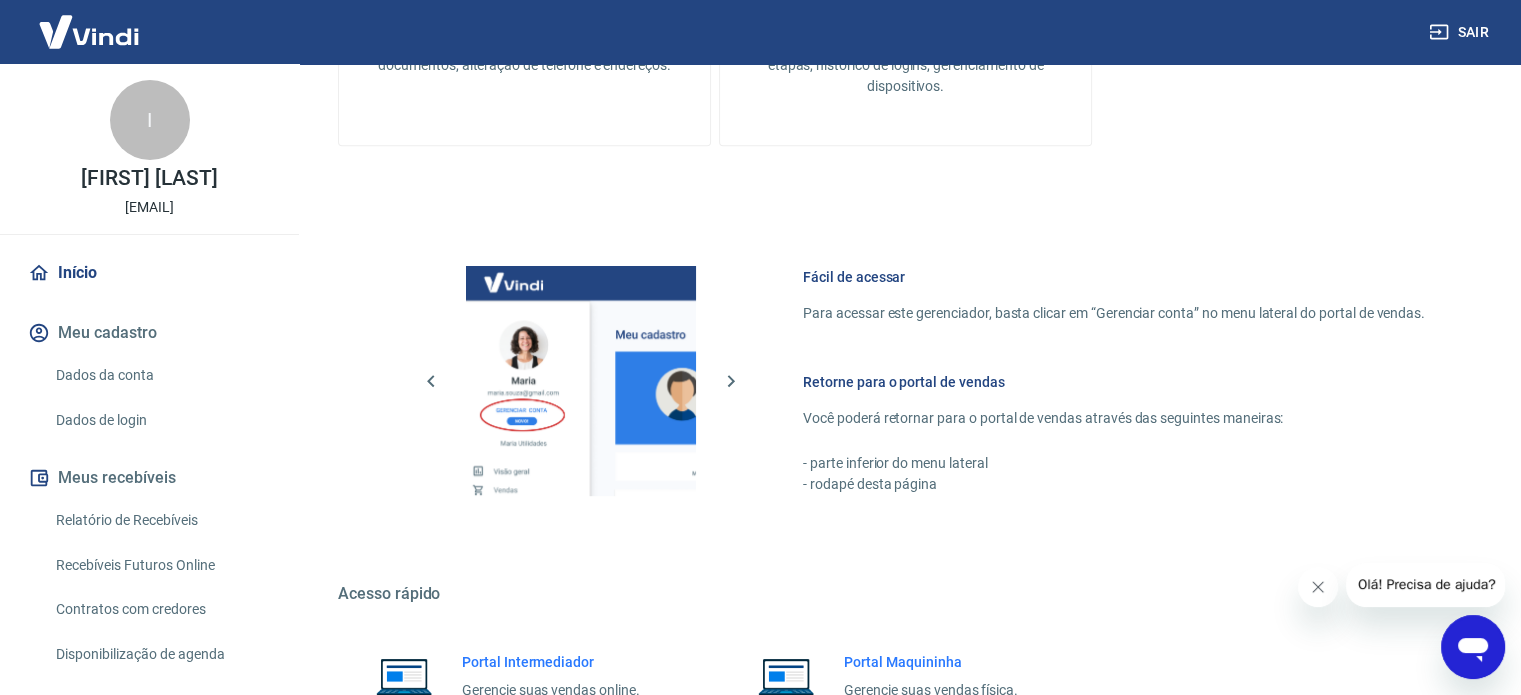 scroll, scrollTop: 1091, scrollLeft: 0, axis: vertical 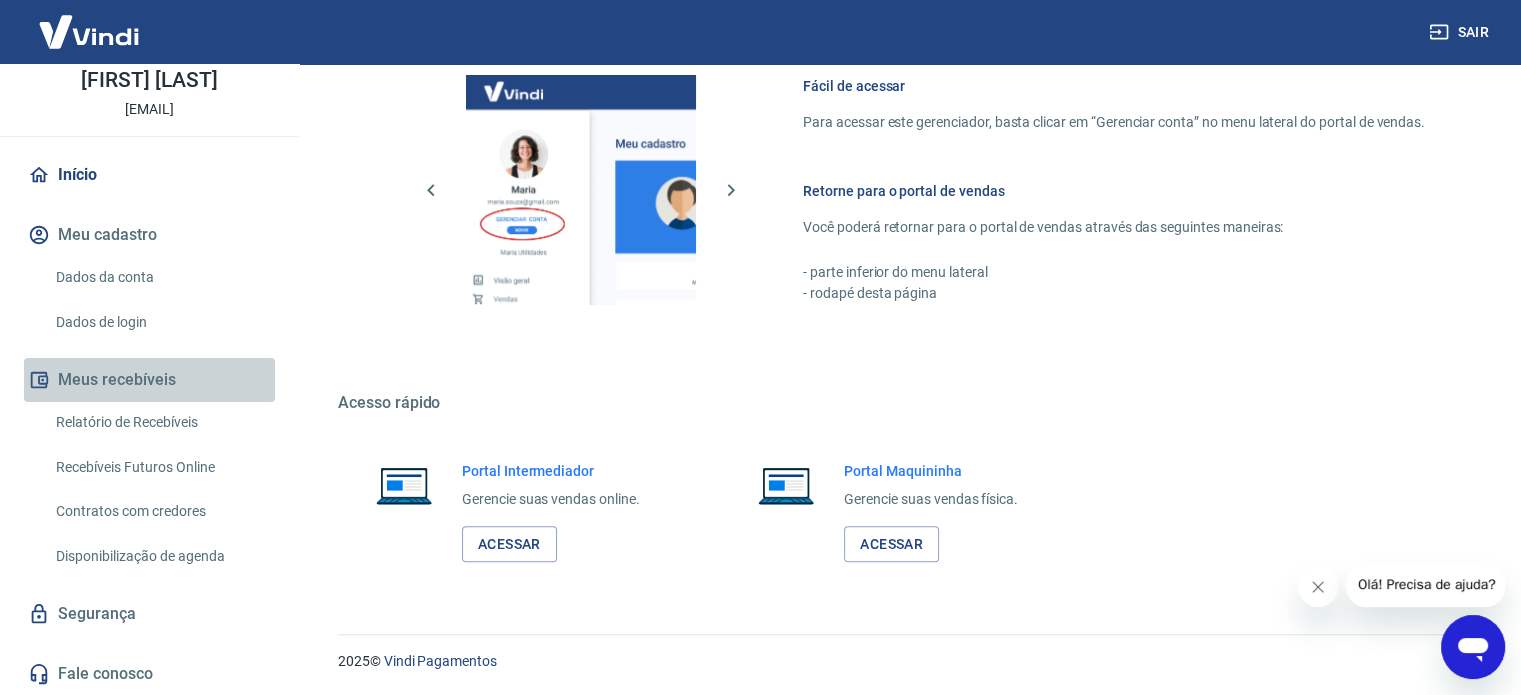 click on "Meus recebíveis" at bounding box center (149, 380) 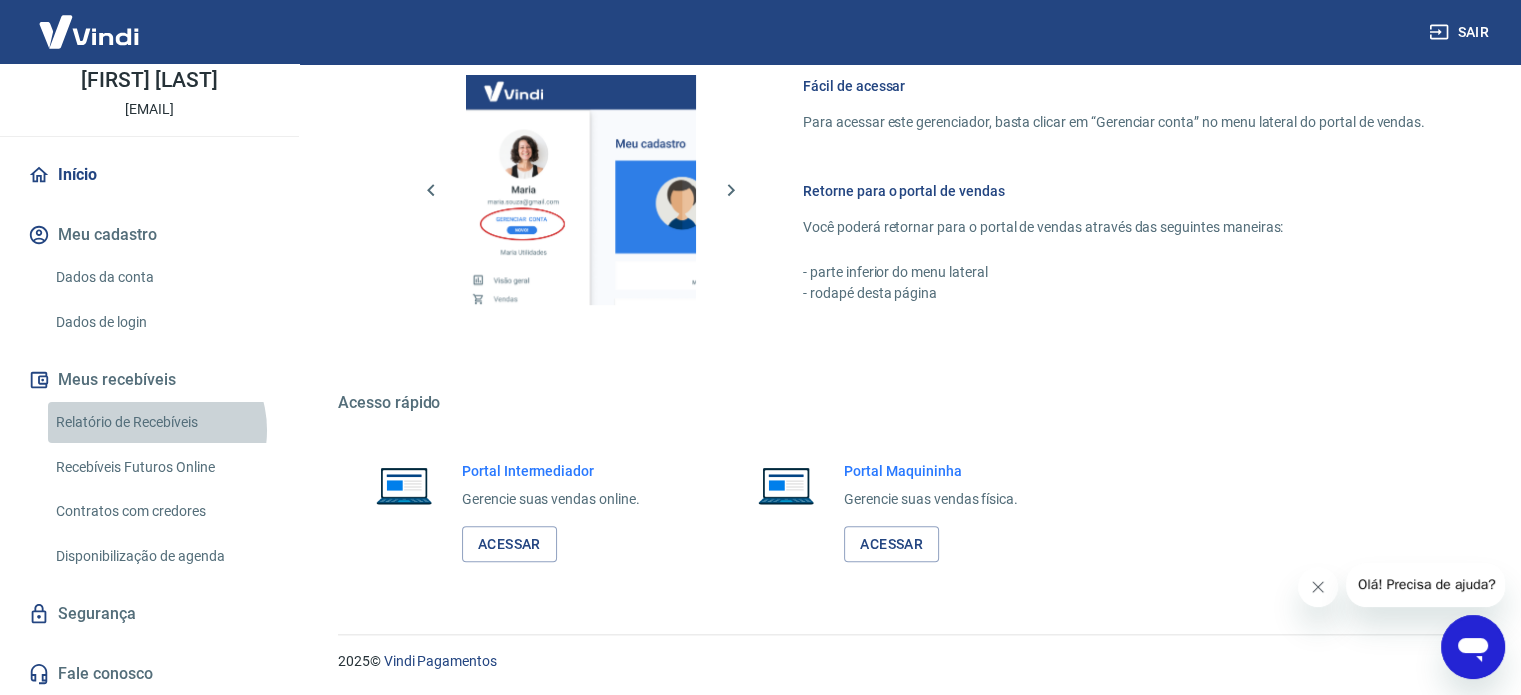 click on "Relatório de Recebíveis" at bounding box center (161, 422) 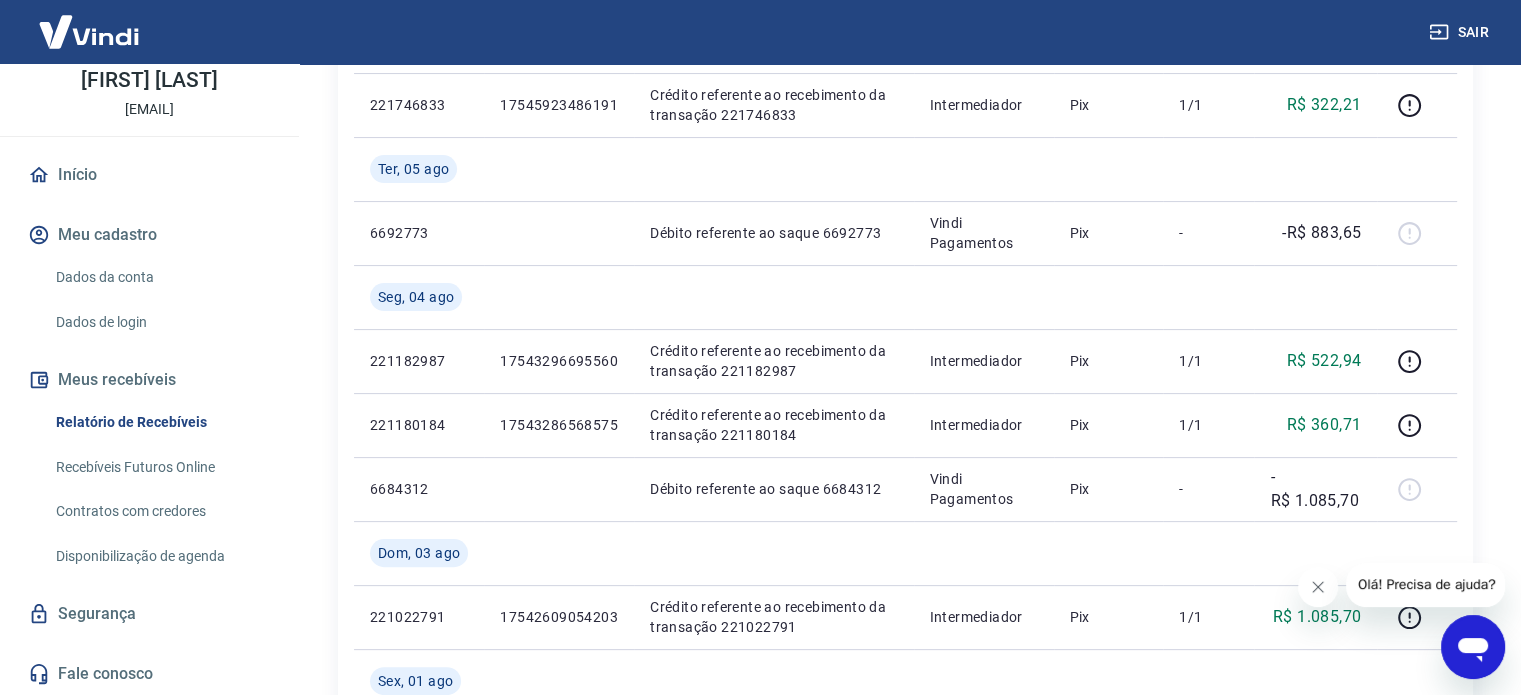 scroll, scrollTop: 200, scrollLeft: 0, axis: vertical 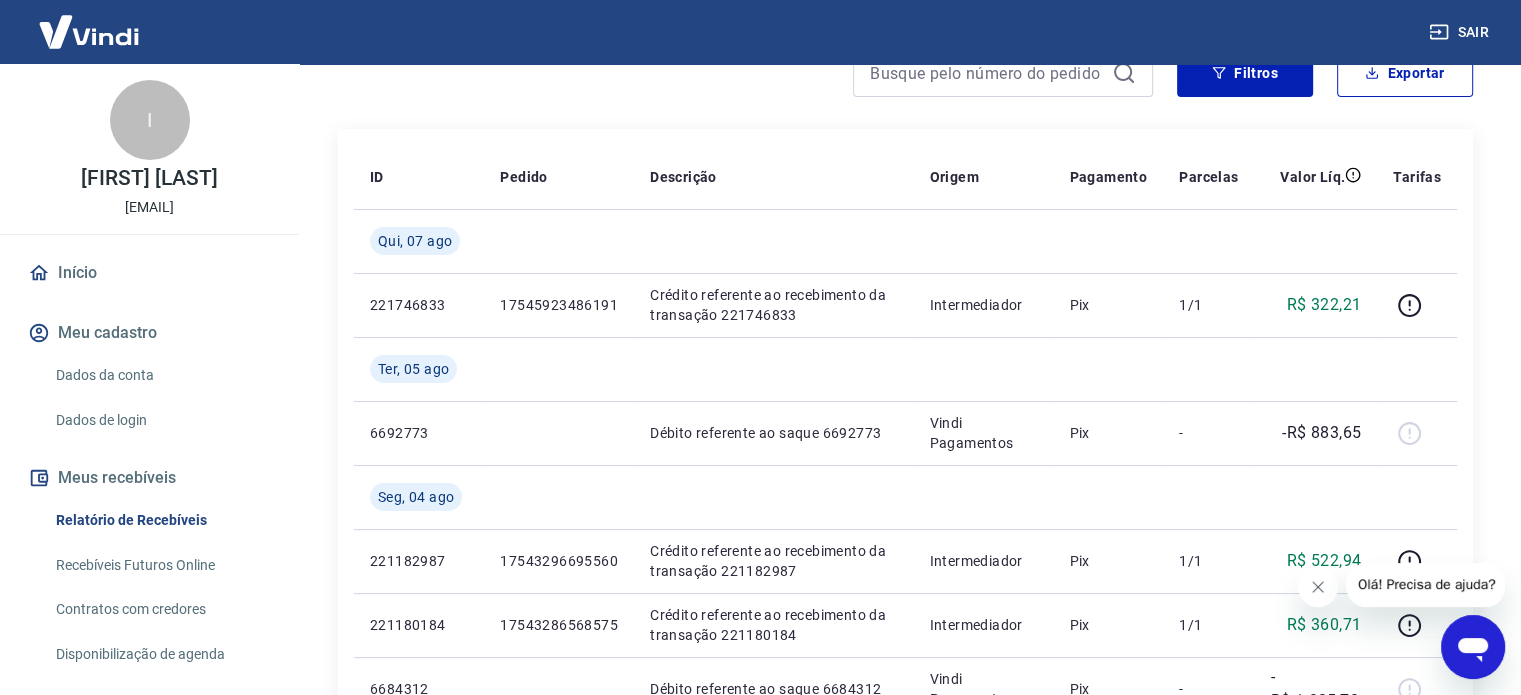 click on "Início" at bounding box center (149, 273) 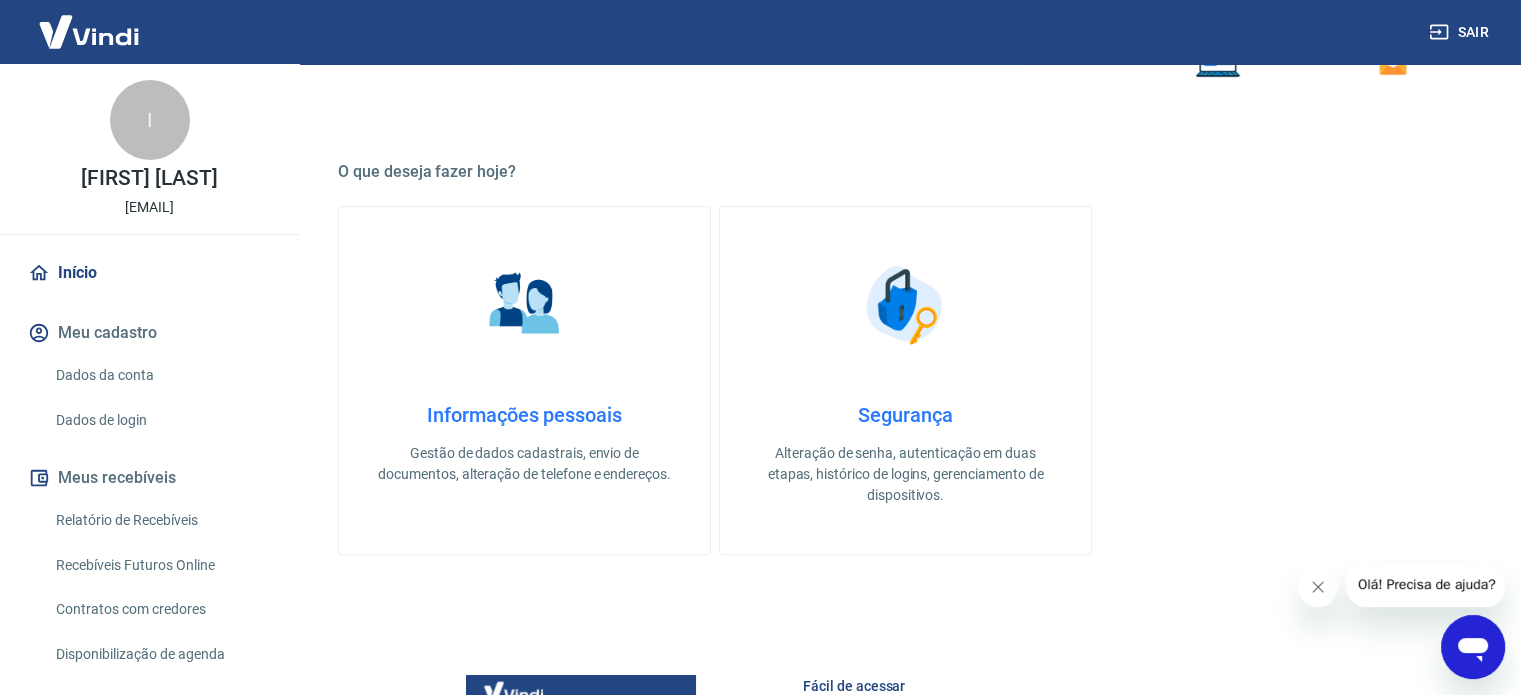 scroll, scrollTop: 0, scrollLeft: 0, axis: both 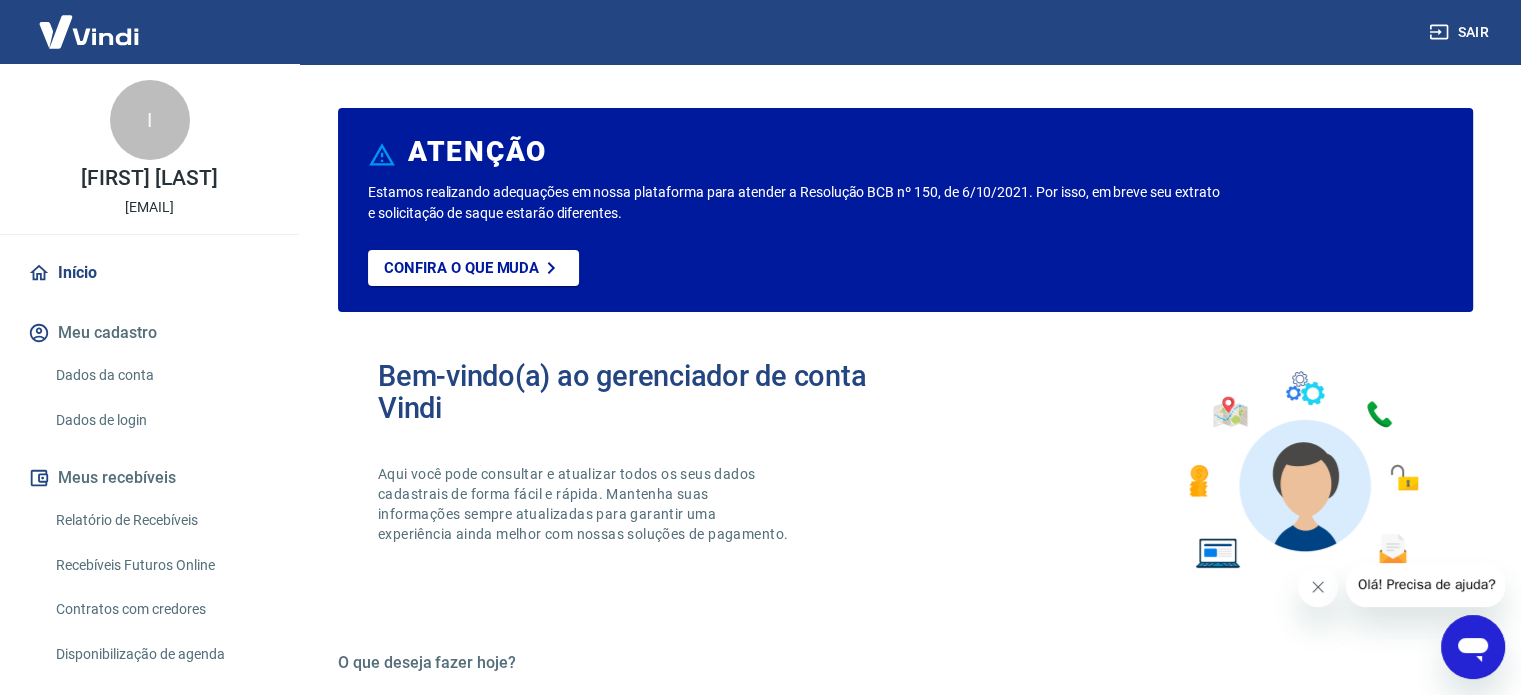 drag, startPoint x: 679, startPoint y: 479, endPoint x: 628, endPoint y: 455, distance: 56.364883 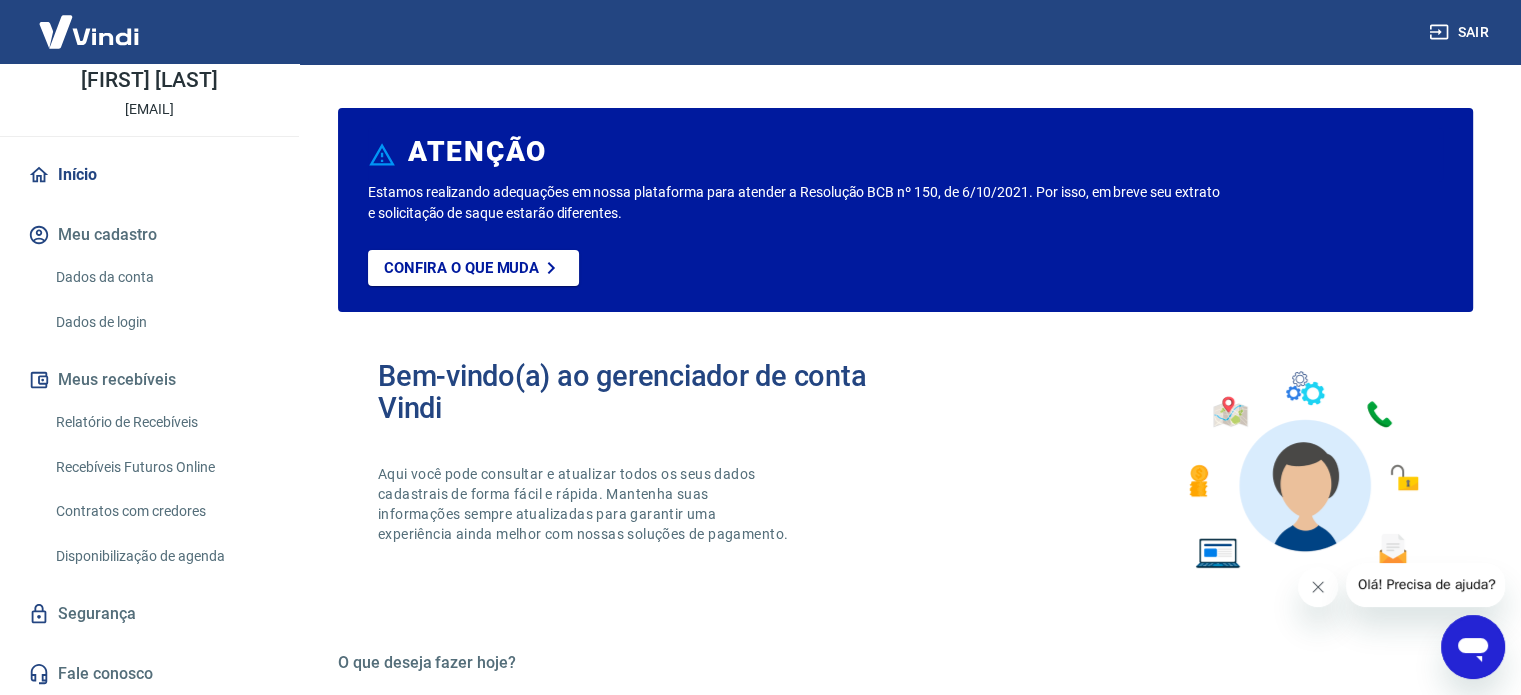 scroll, scrollTop: 500, scrollLeft: 0, axis: vertical 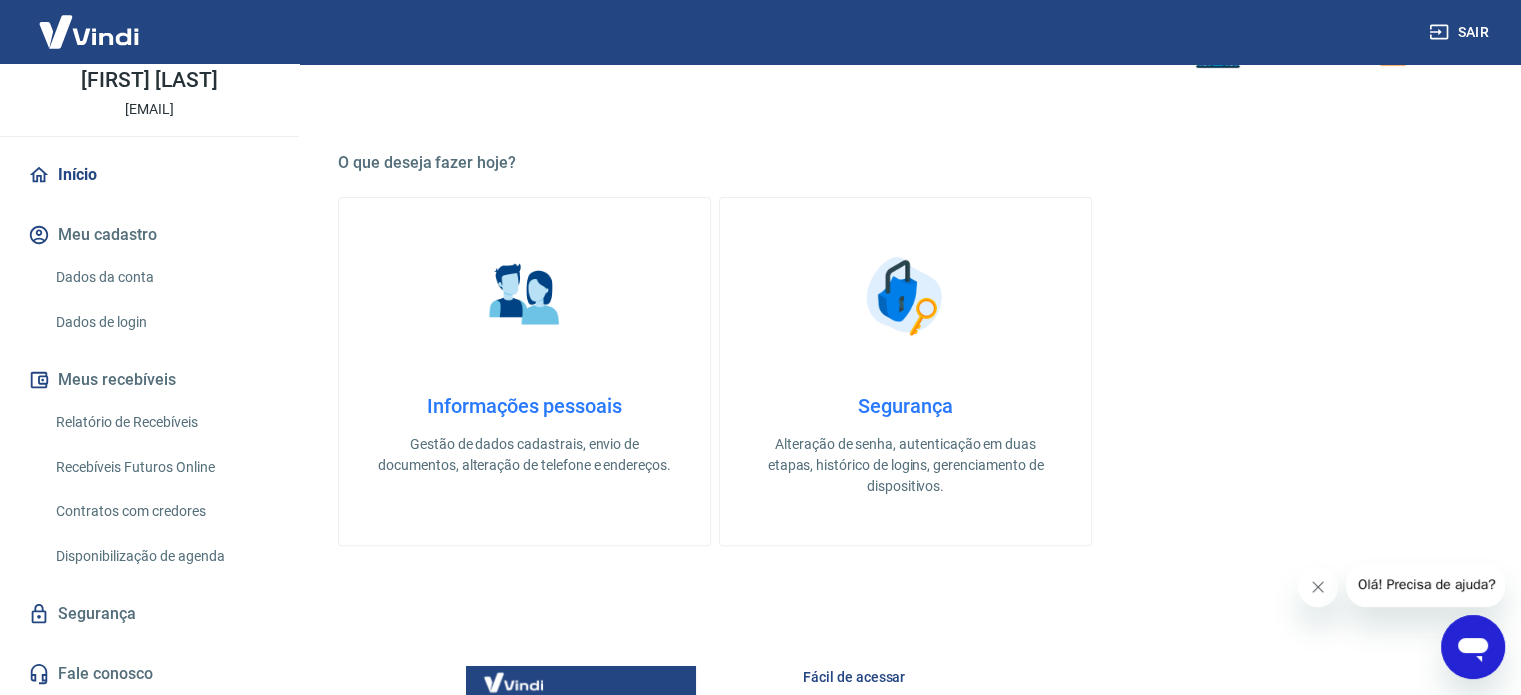 click on "Relatório de Recebíveis" at bounding box center [161, 422] 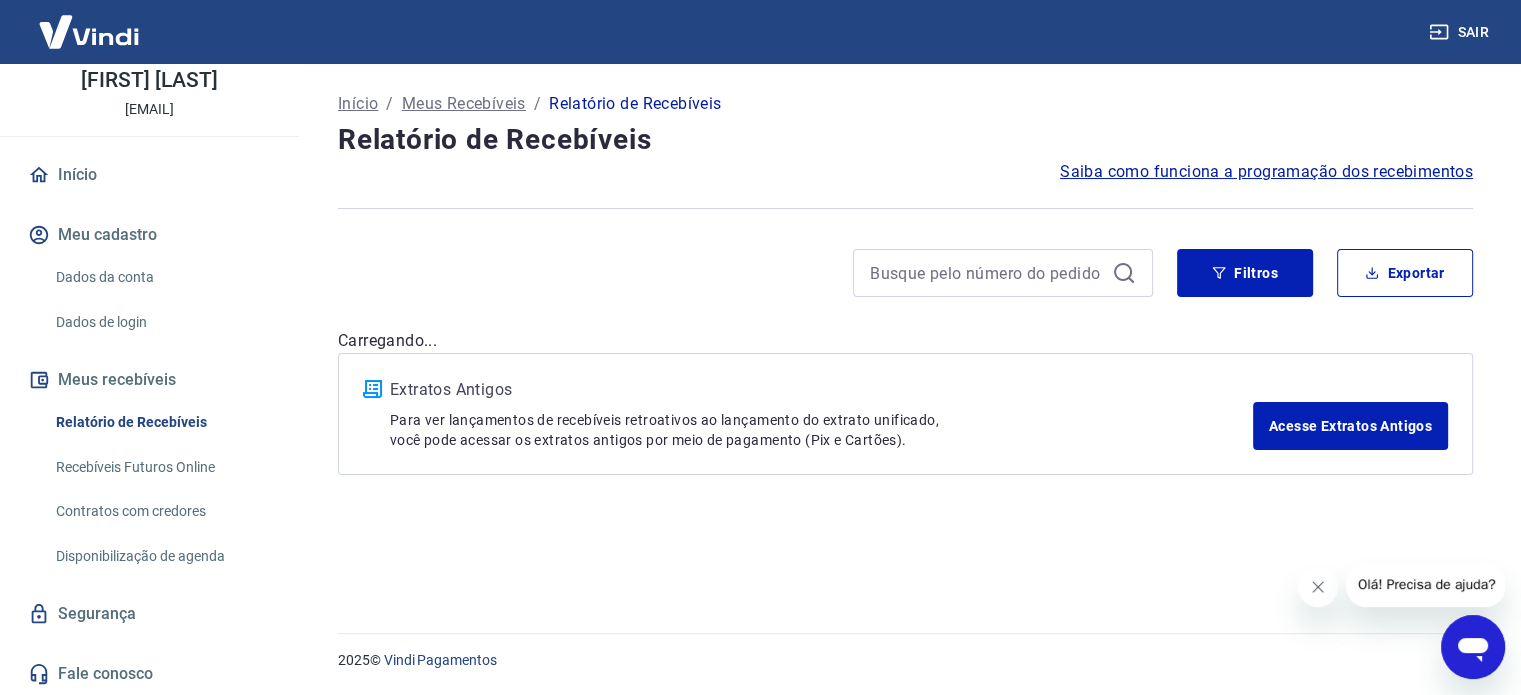 scroll, scrollTop: 0, scrollLeft: 0, axis: both 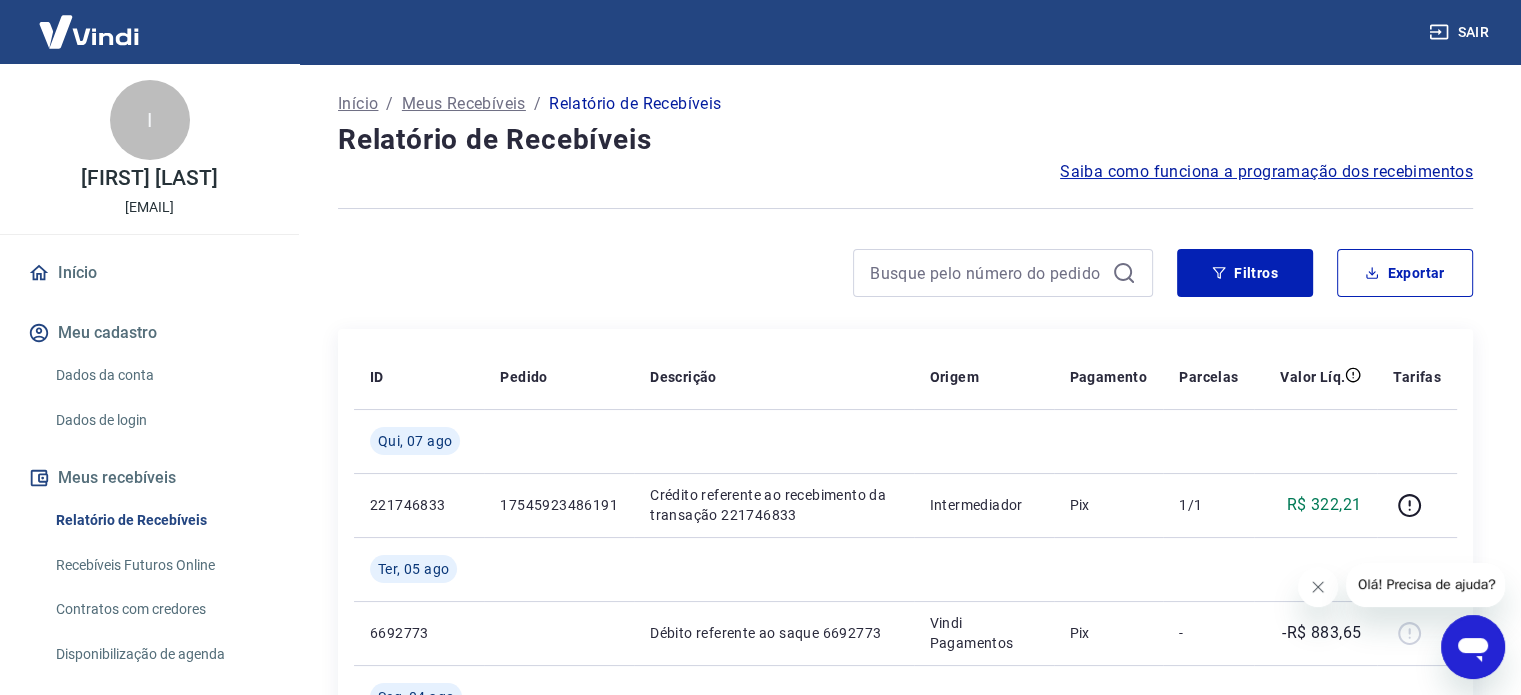 click on "Início" at bounding box center (149, 273) 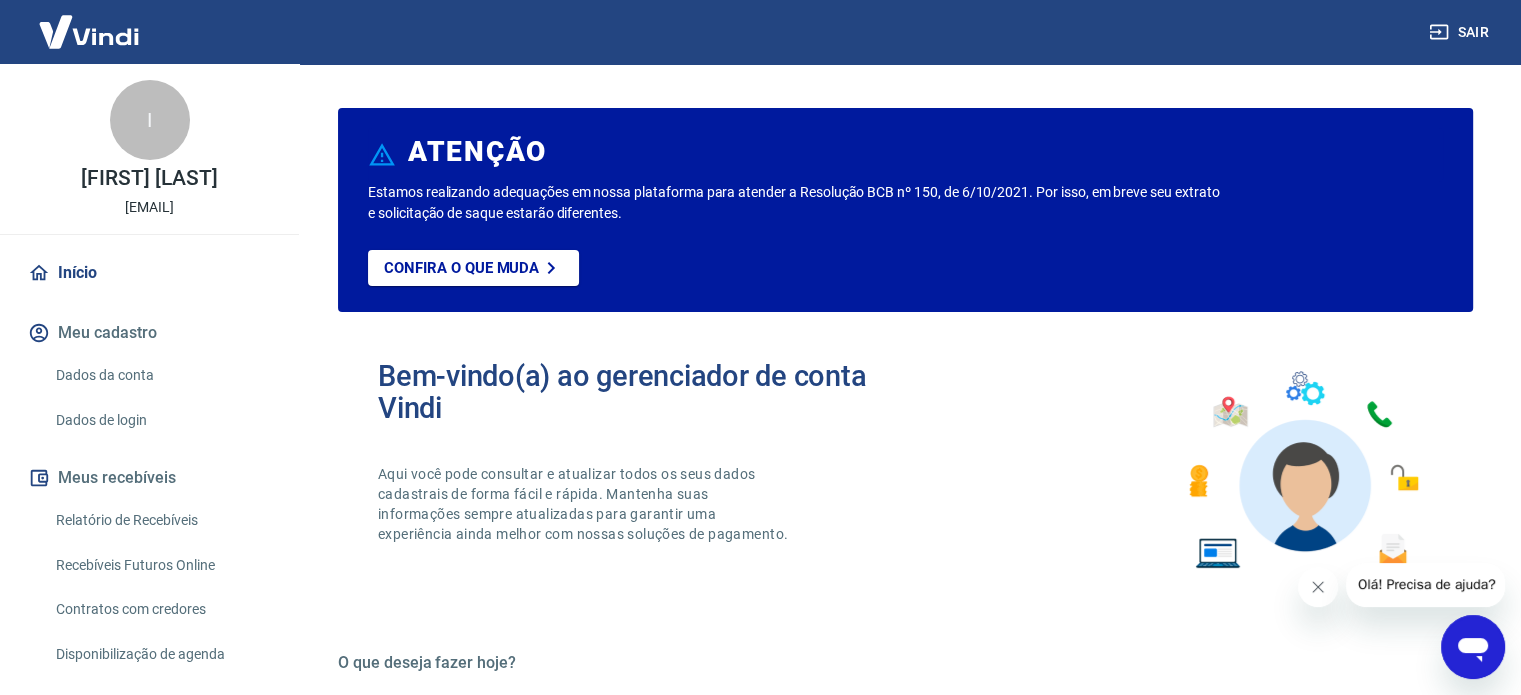 click on "I" at bounding box center (150, 120) 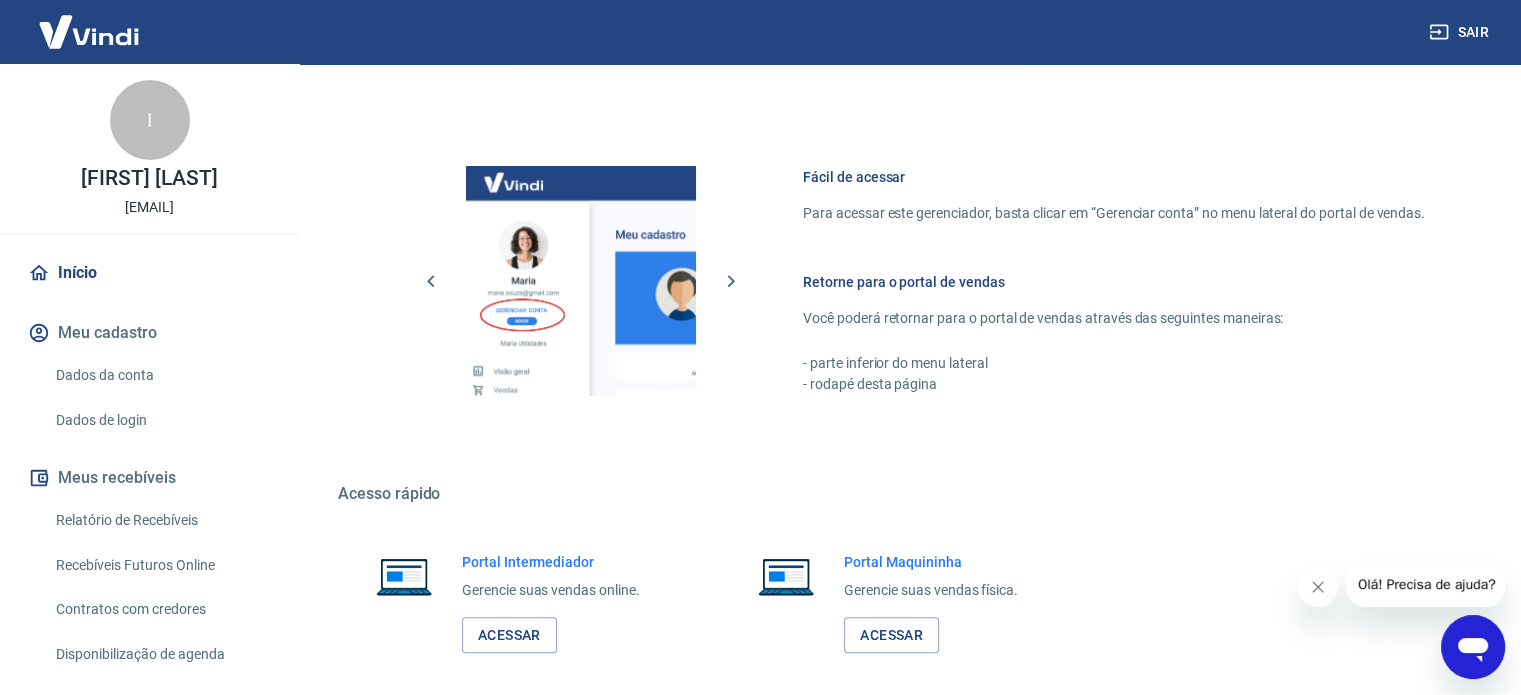 scroll, scrollTop: 1091, scrollLeft: 0, axis: vertical 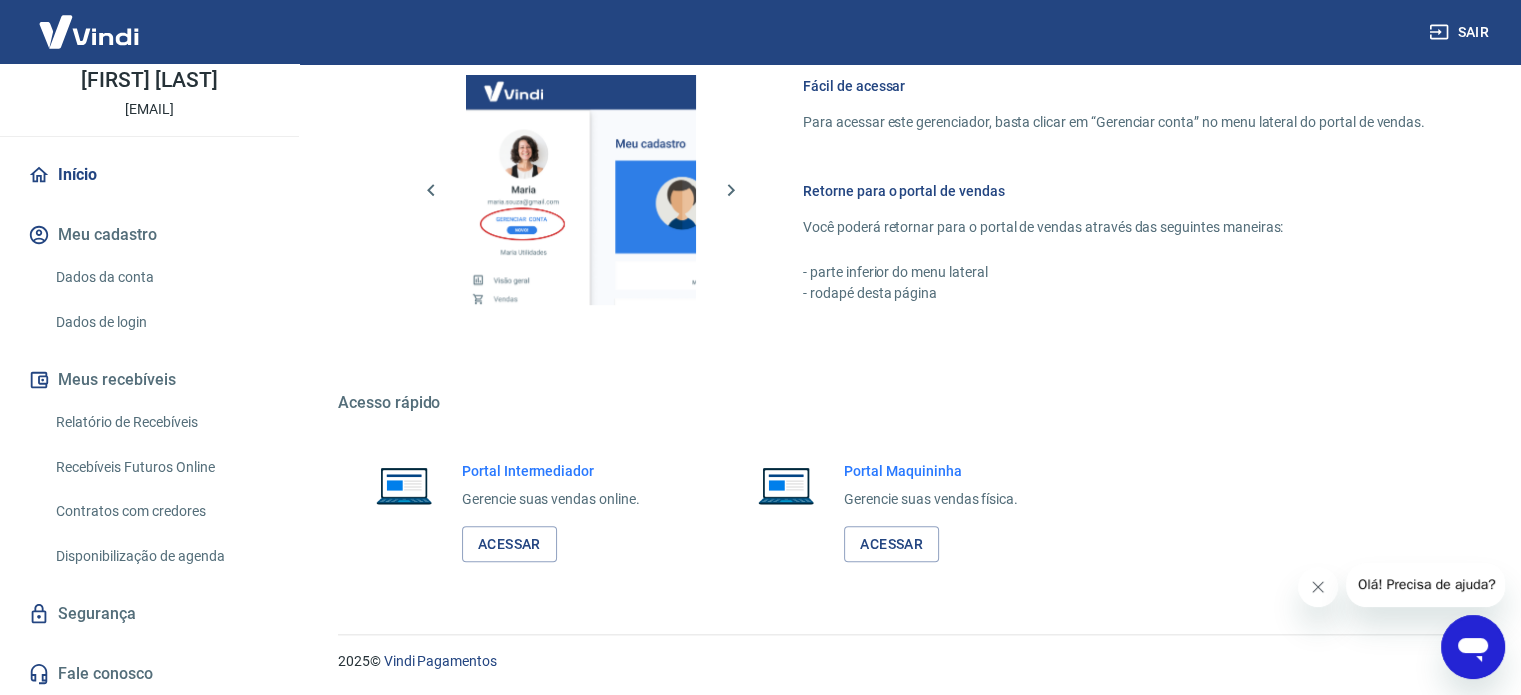 click on "Início Meu cadastro Dados da conta Dados de login Meus recebíveis Relatório de Recebíveis Recebíveis Futuros Online Contratos com credores Disponibilização de agenda Segurança Fale conosco" at bounding box center [149, 424] 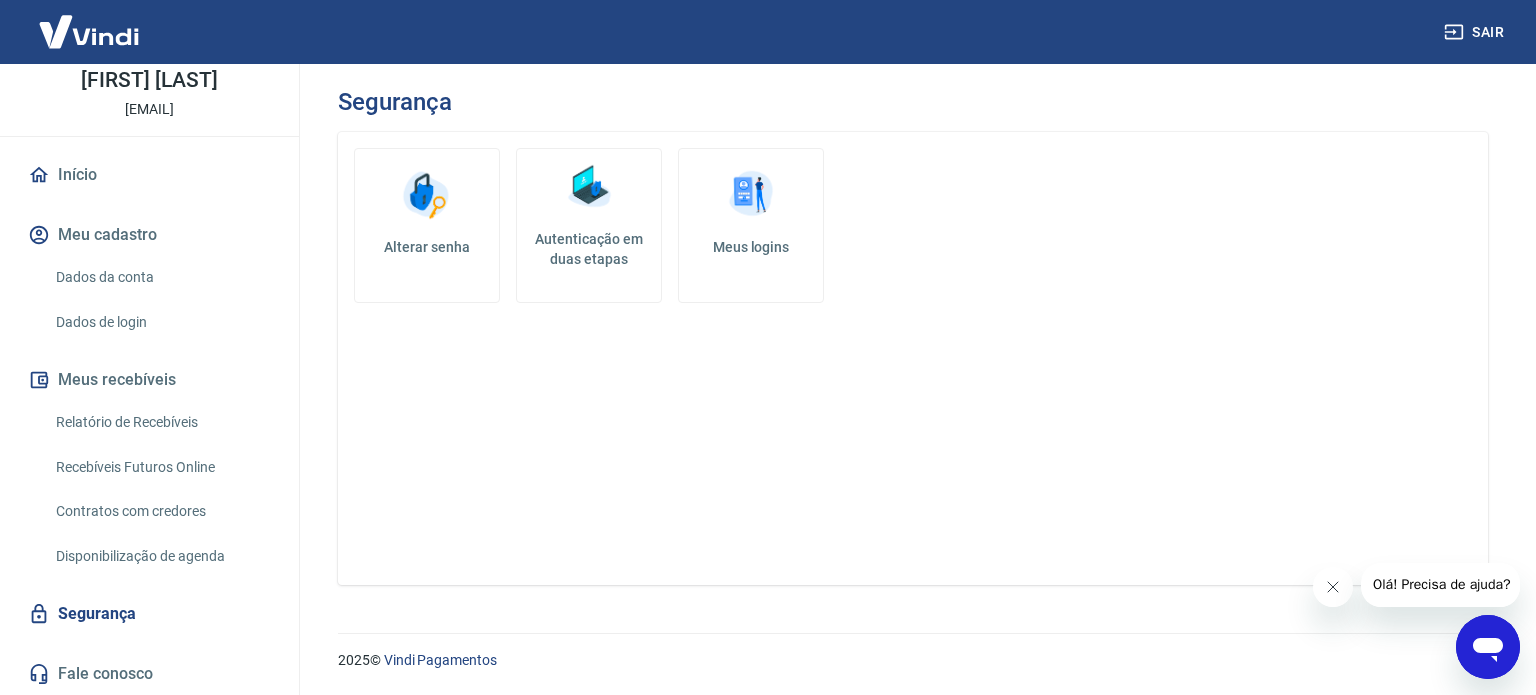 click on "Disponibilização de agenda" at bounding box center [161, 556] 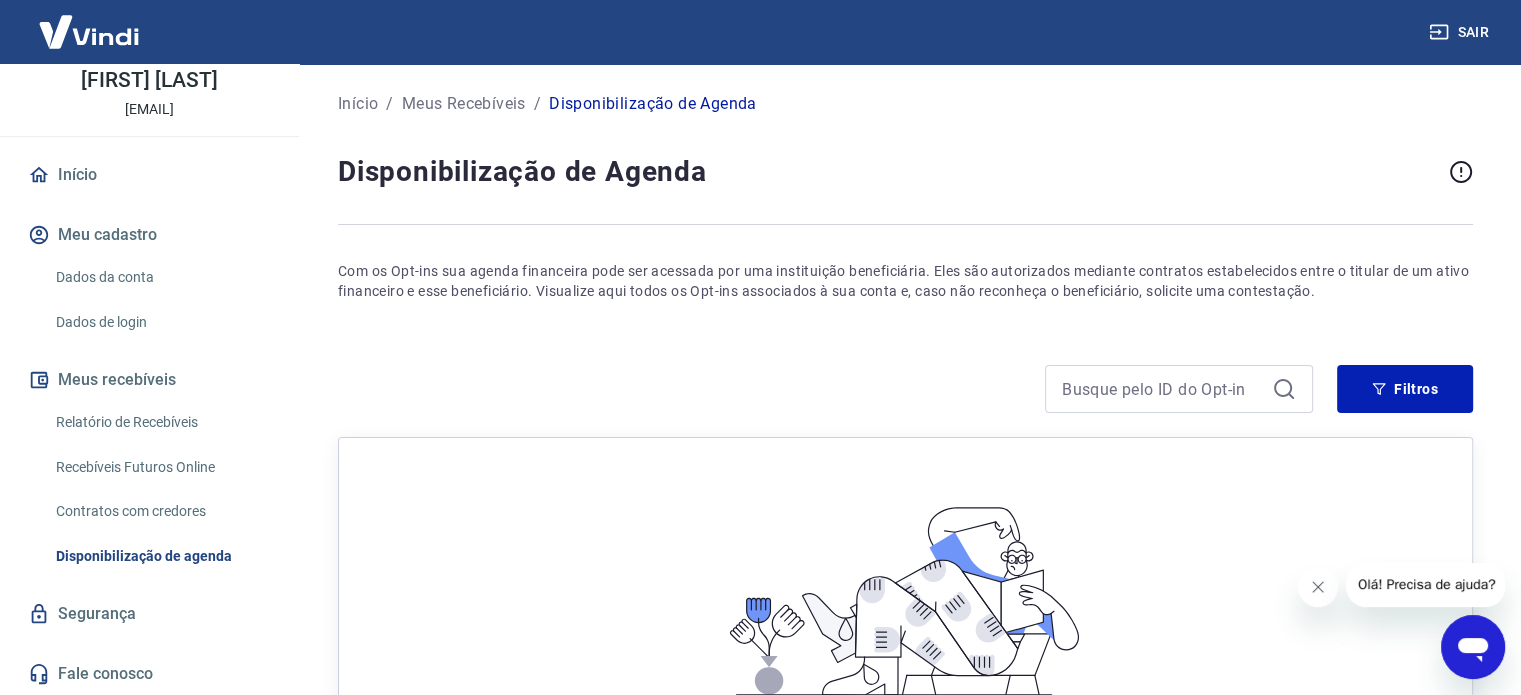 click on "Contratos com credores" at bounding box center [161, 511] 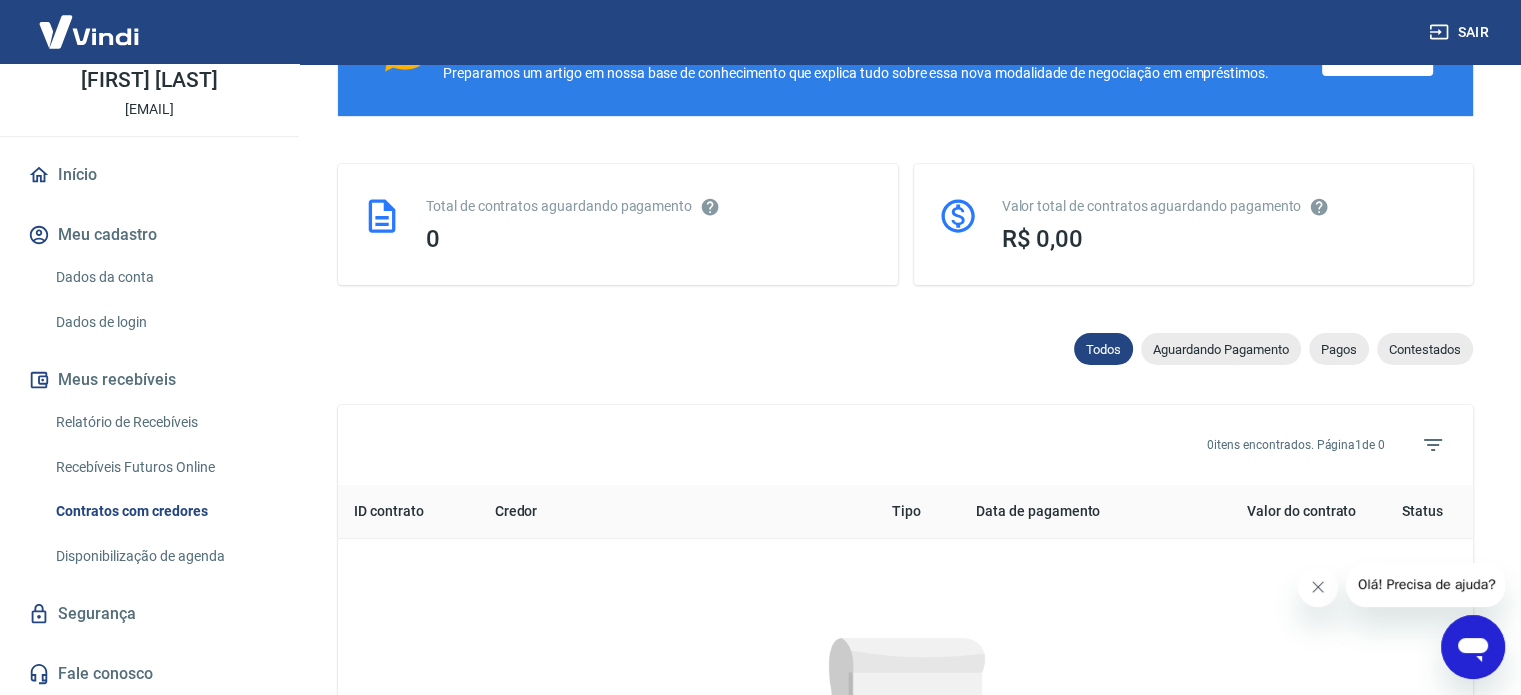 scroll, scrollTop: 700, scrollLeft: 0, axis: vertical 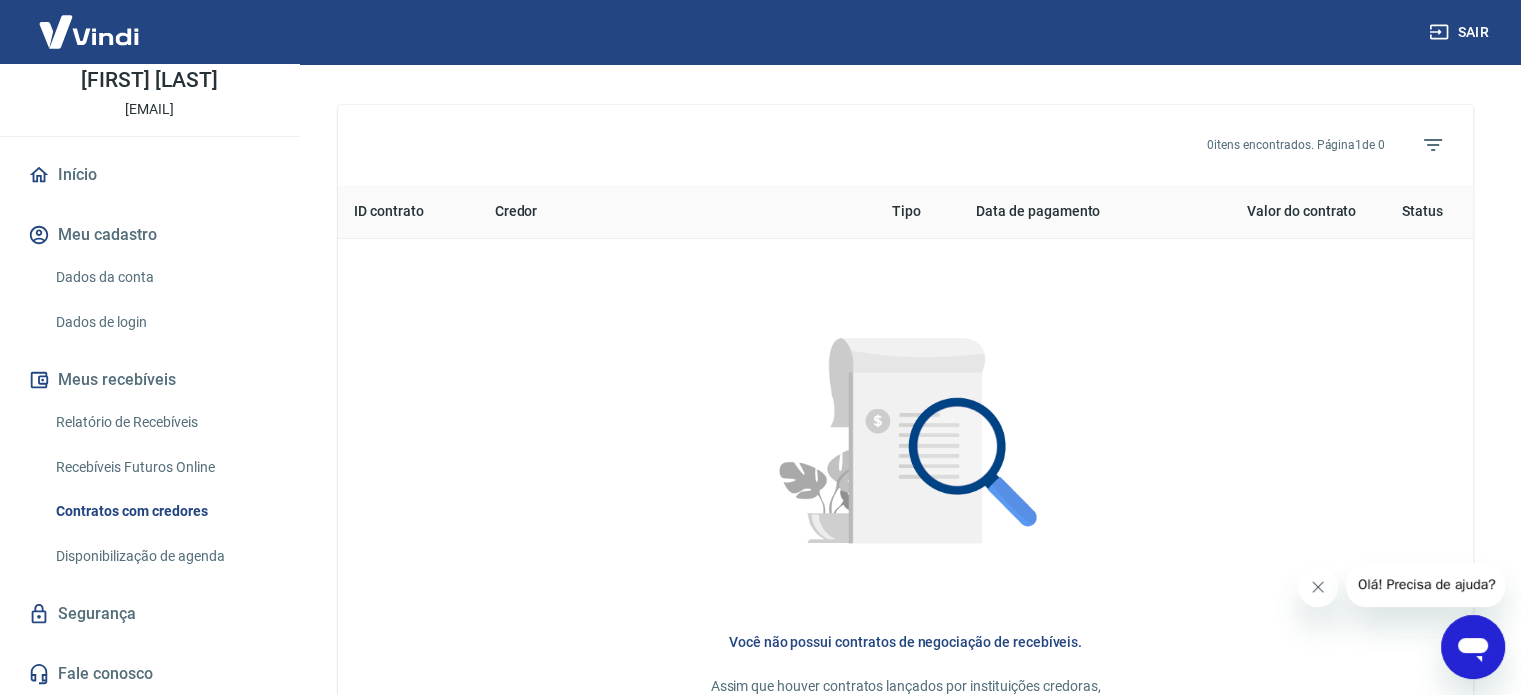 click on "Recebíveis Futuros Online" at bounding box center [161, 467] 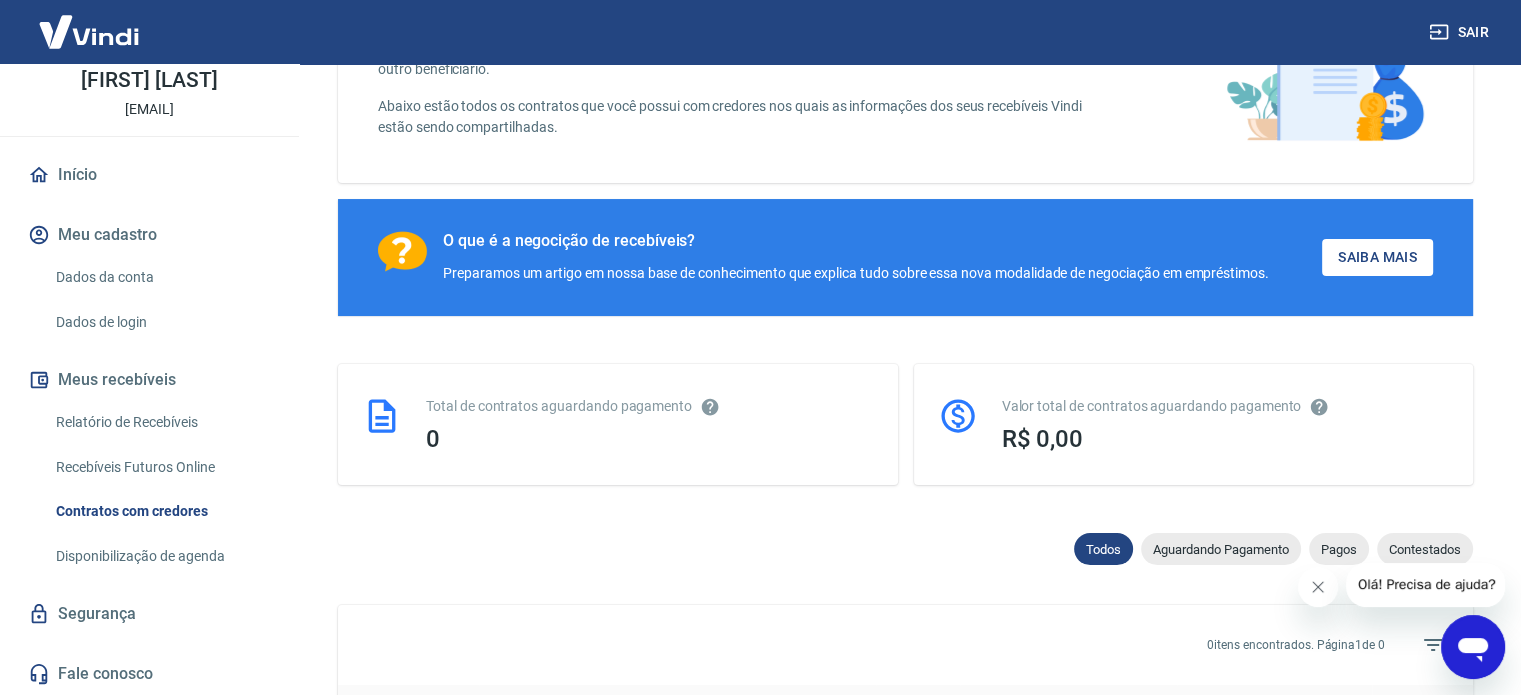 scroll, scrollTop: 0, scrollLeft: 0, axis: both 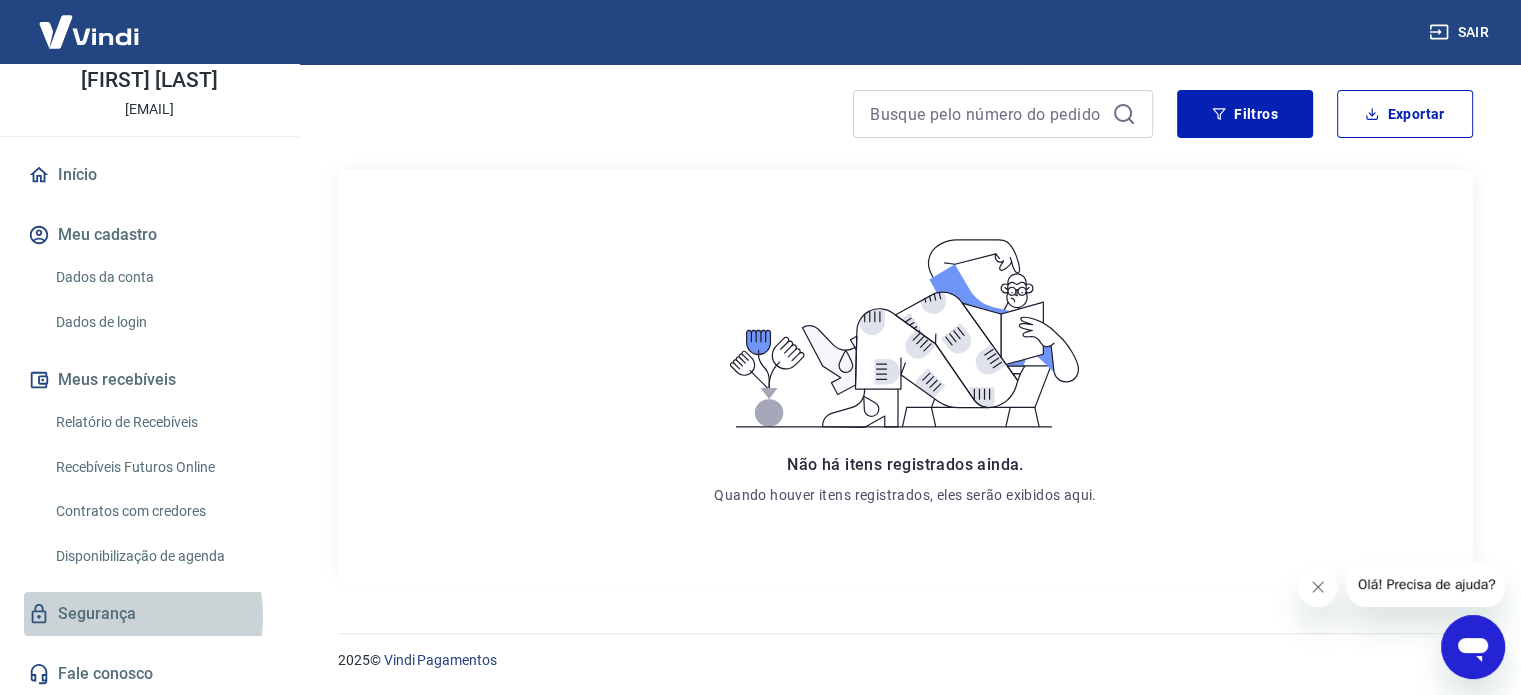 click on "Segurança" at bounding box center [149, 614] 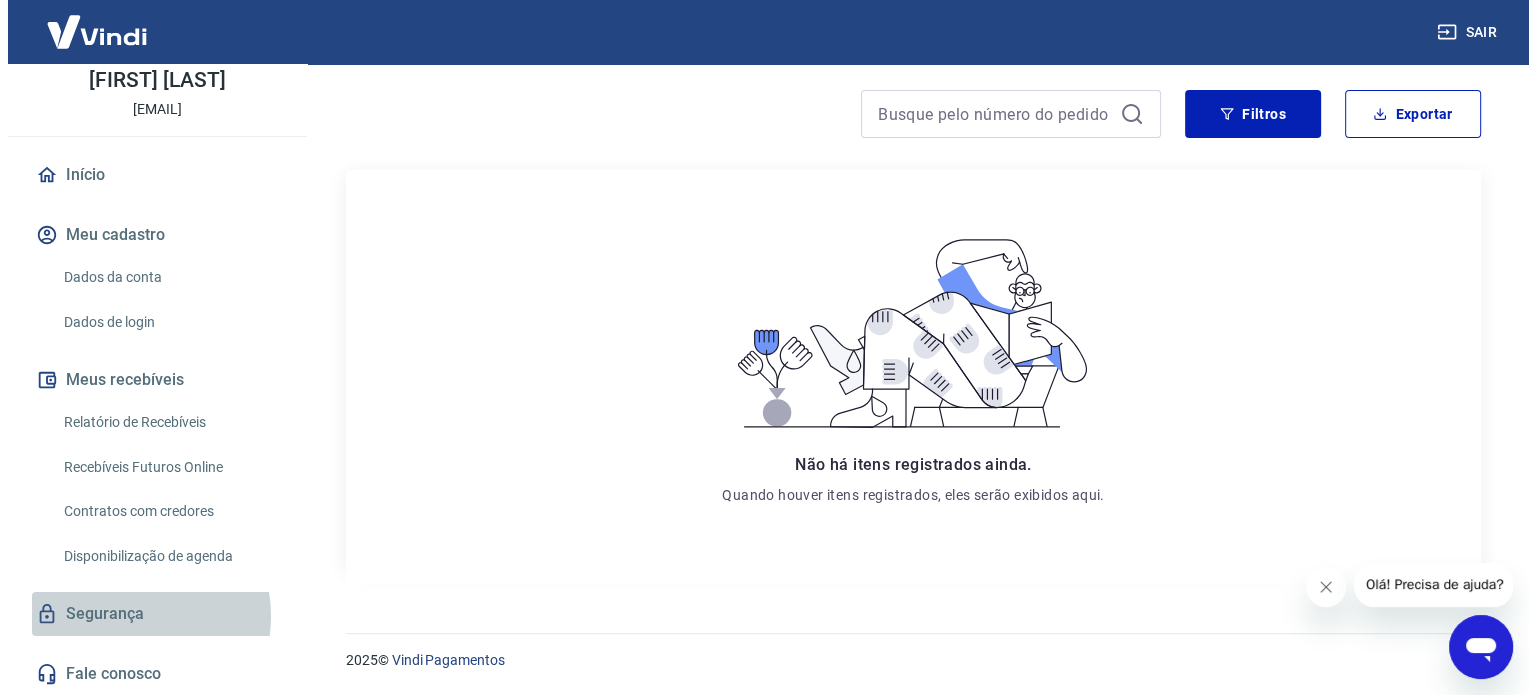 scroll, scrollTop: 0, scrollLeft: 0, axis: both 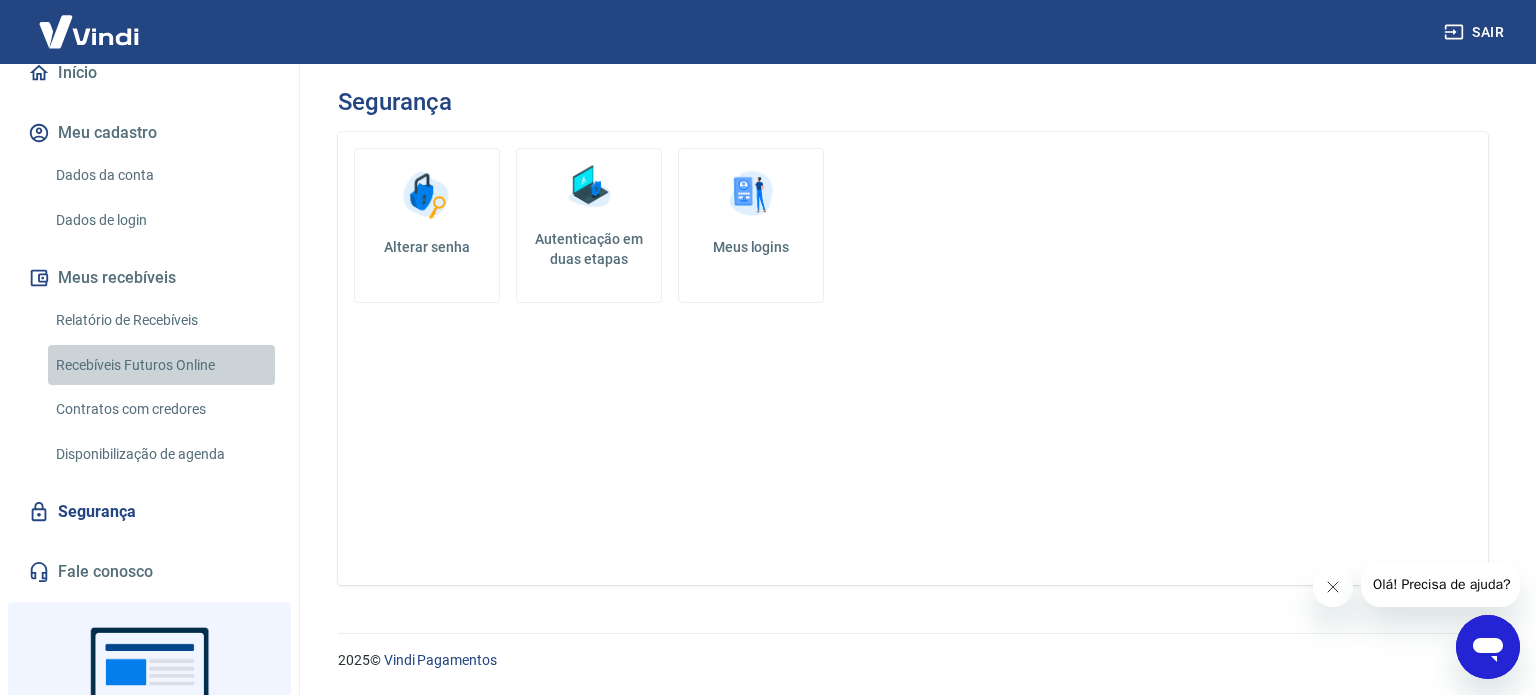 click on "Recebíveis Futuros Online" at bounding box center [161, 365] 